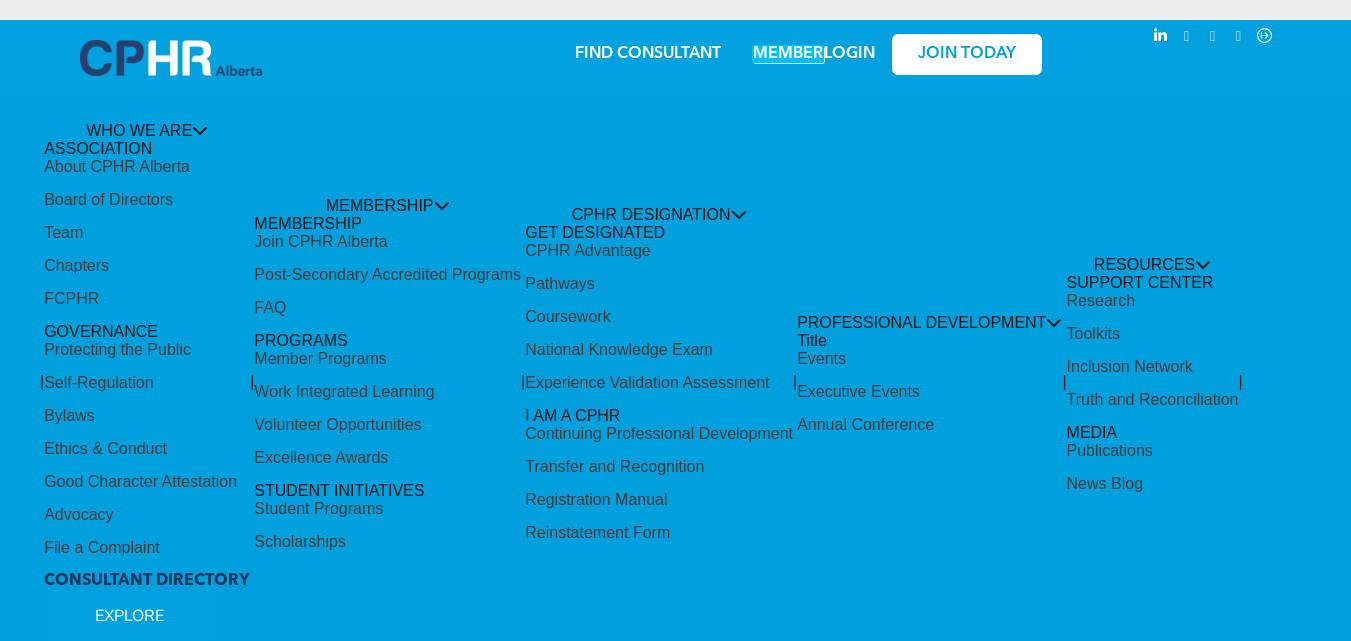 scroll, scrollTop: 0, scrollLeft: 0, axis: both 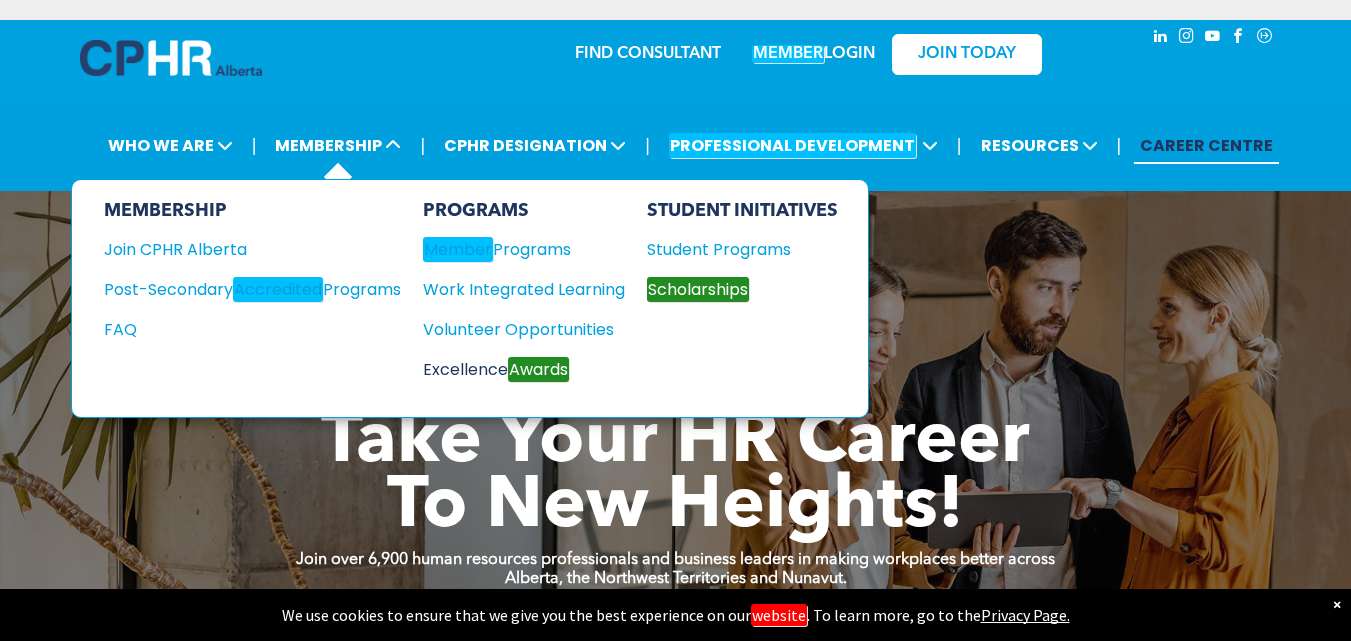 click on "Excellence  Awards" at bounding box center [514, 369] 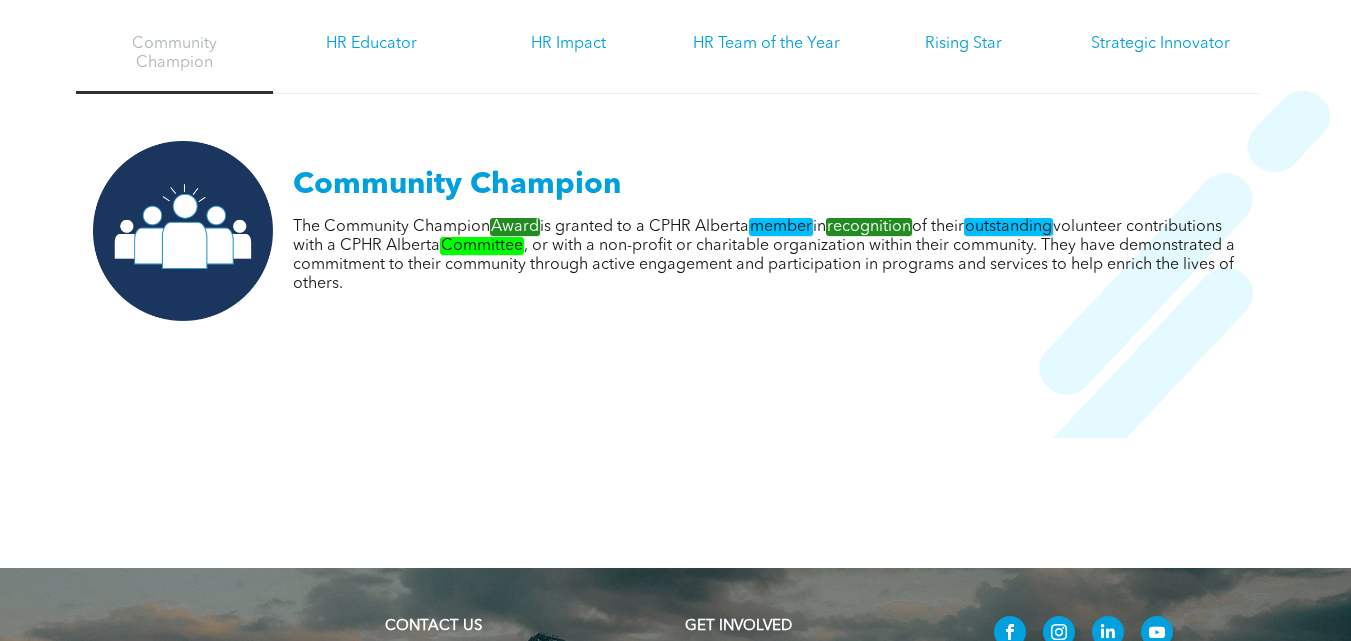 scroll, scrollTop: 2300, scrollLeft: 0, axis: vertical 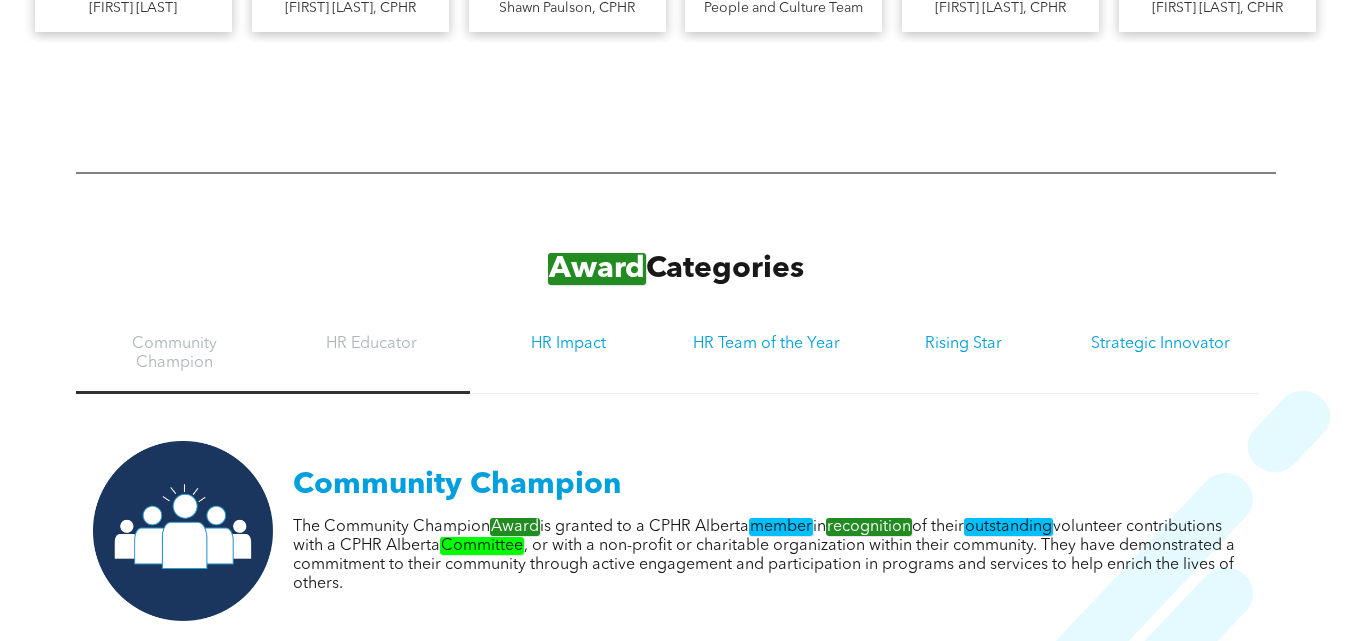 click on "HR Educator" at bounding box center [371, 344] 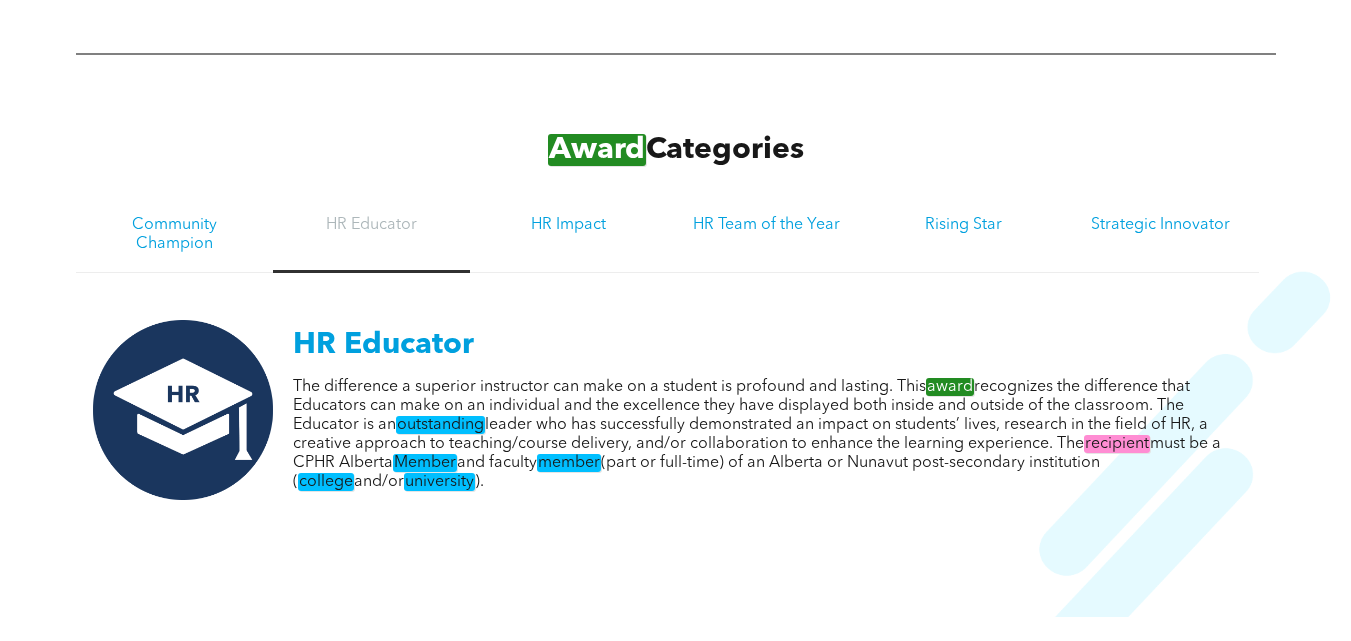 scroll, scrollTop: 2500, scrollLeft: 0, axis: vertical 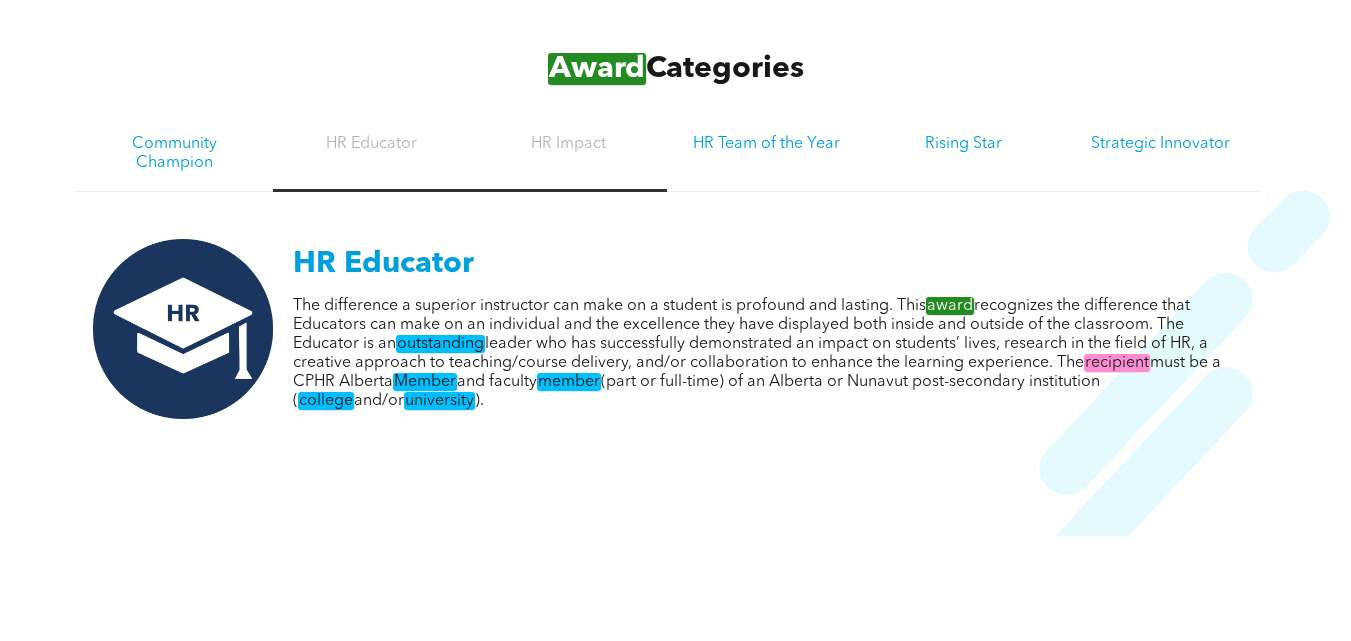 click on "HR Impact" at bounding box center (568, 144) 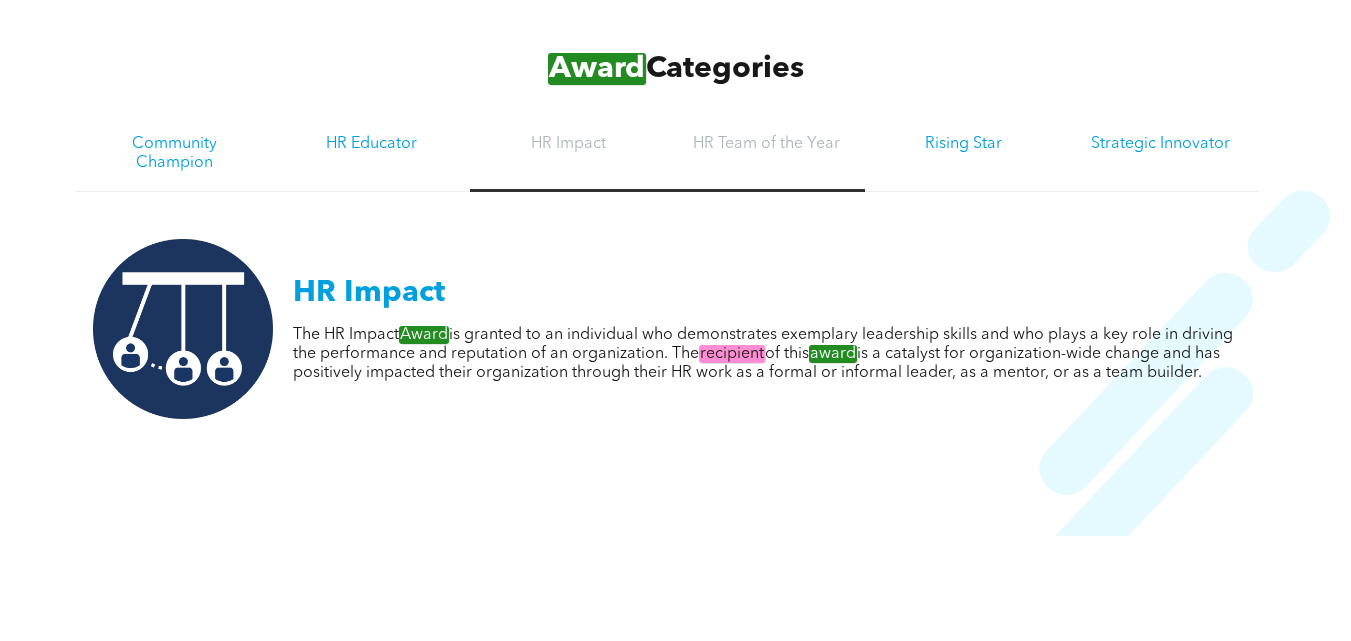 click on "HR Team of the Year" at bounding box center (765, 144) 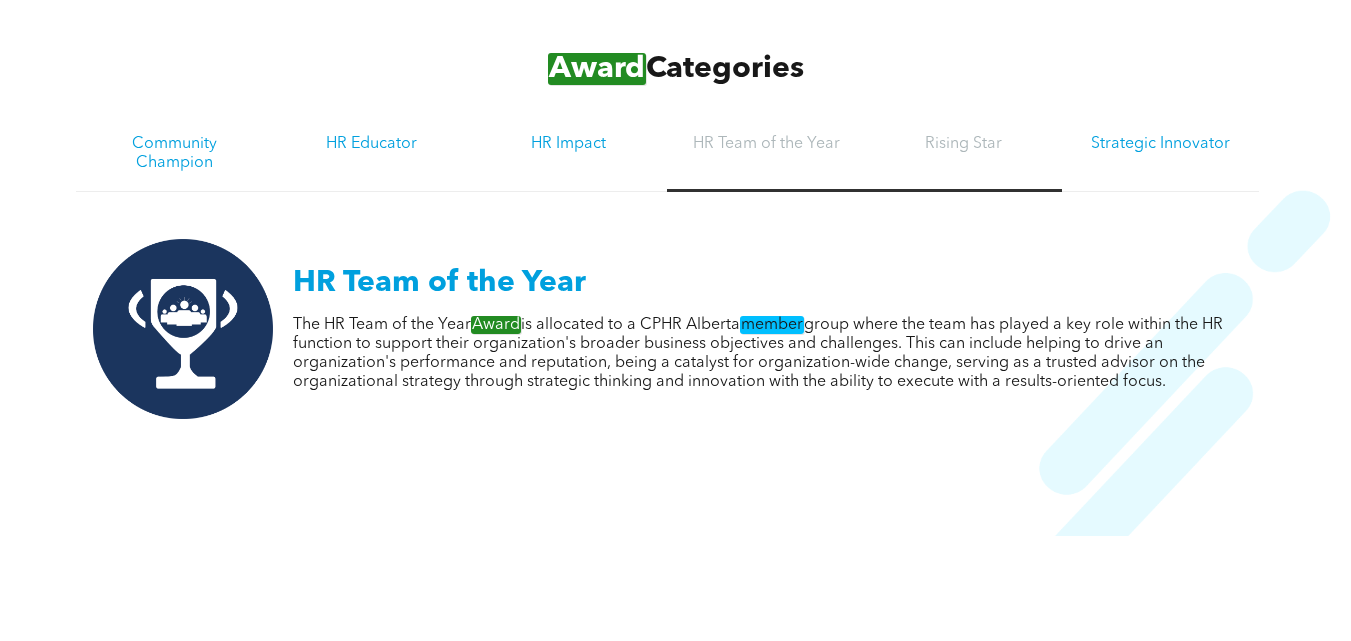 click on "Rising Star" at bounding box center (963, 154) 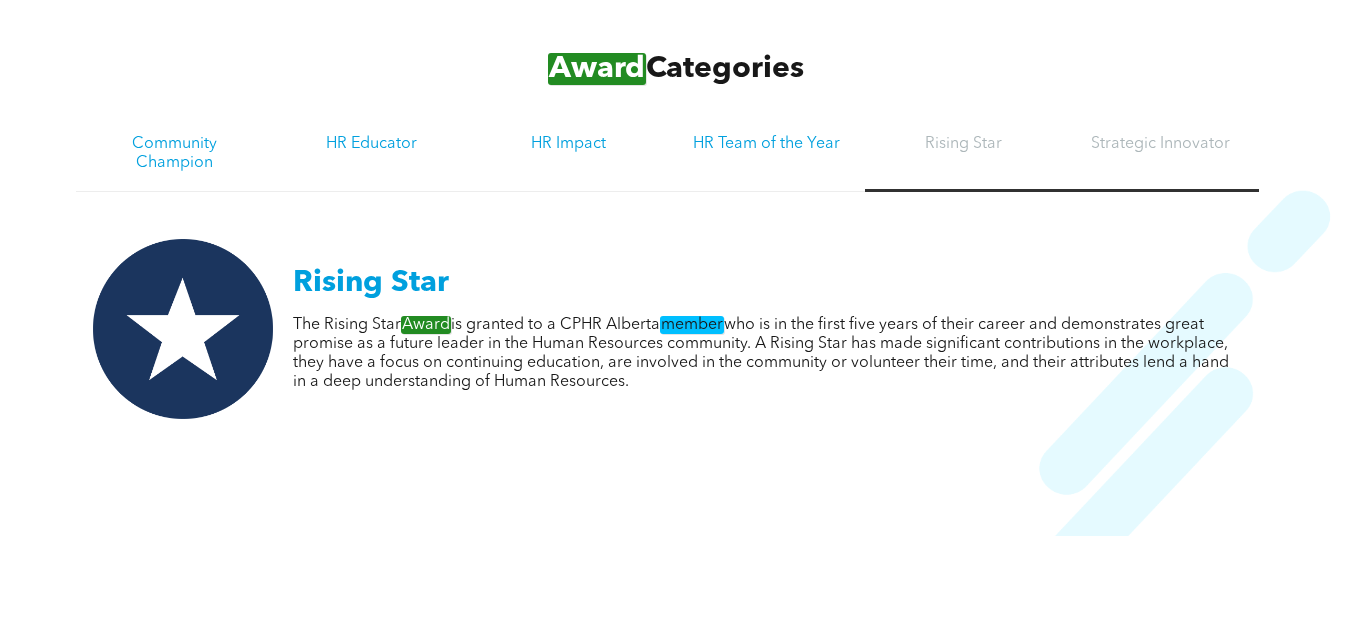 click on "Strategic Innovator" at bounding box center [1160, 154] 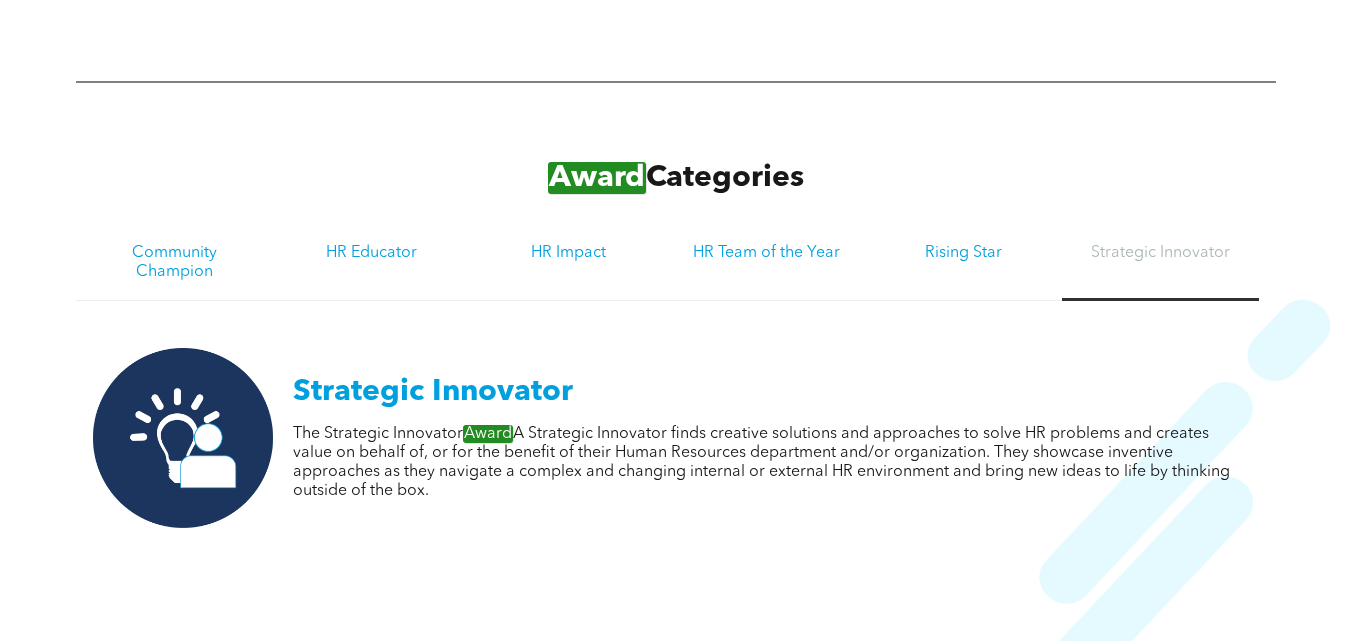 scroll, scrollTop: 2312, scrollLeft: 0, axis: vertical 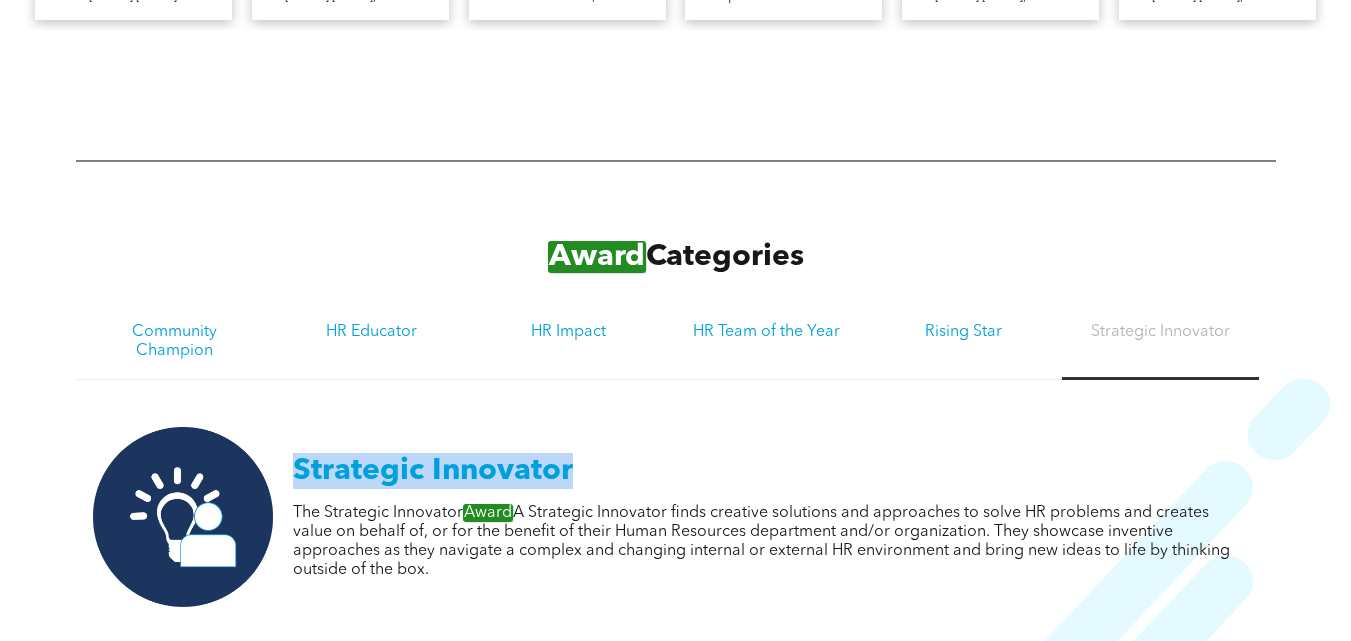 drag, startPoint x: 287, startPoint y: 456, endPoint x: 621, endPoint y: 465, distance: 334.12125 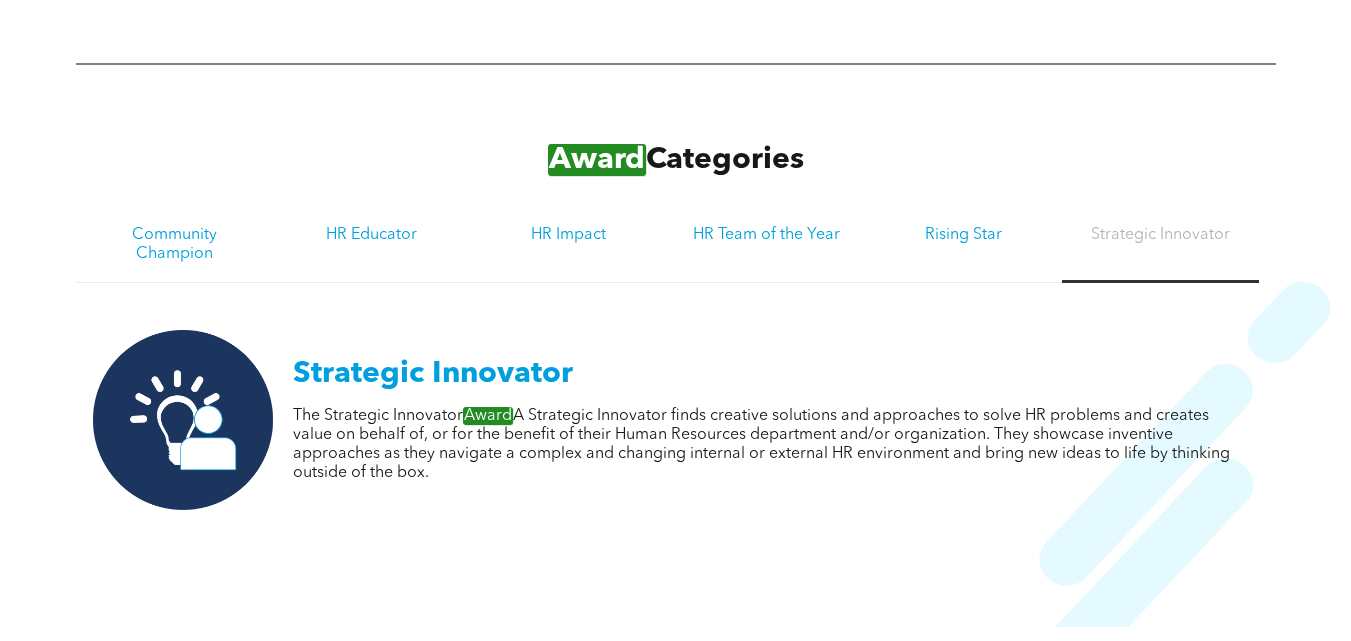 scroll, scrollTop: 2212, scrollLeft: 0, axis: vertical 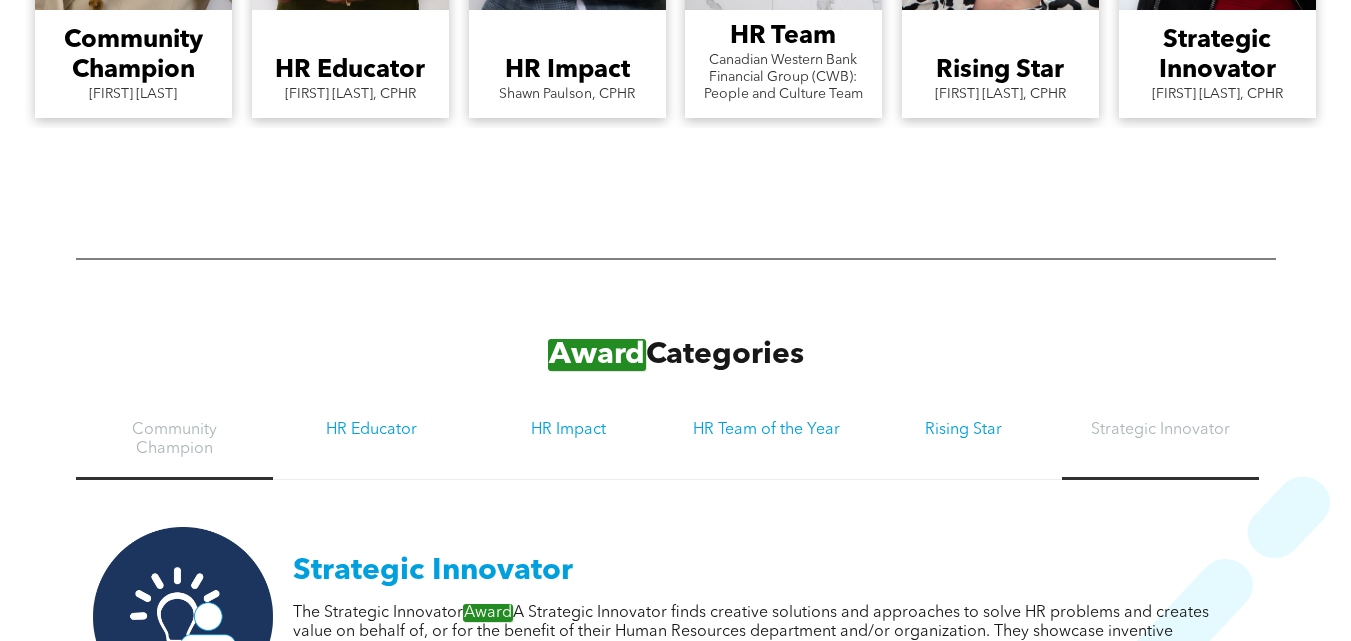 click on "Community Champion" at bounding box center [174, 440] 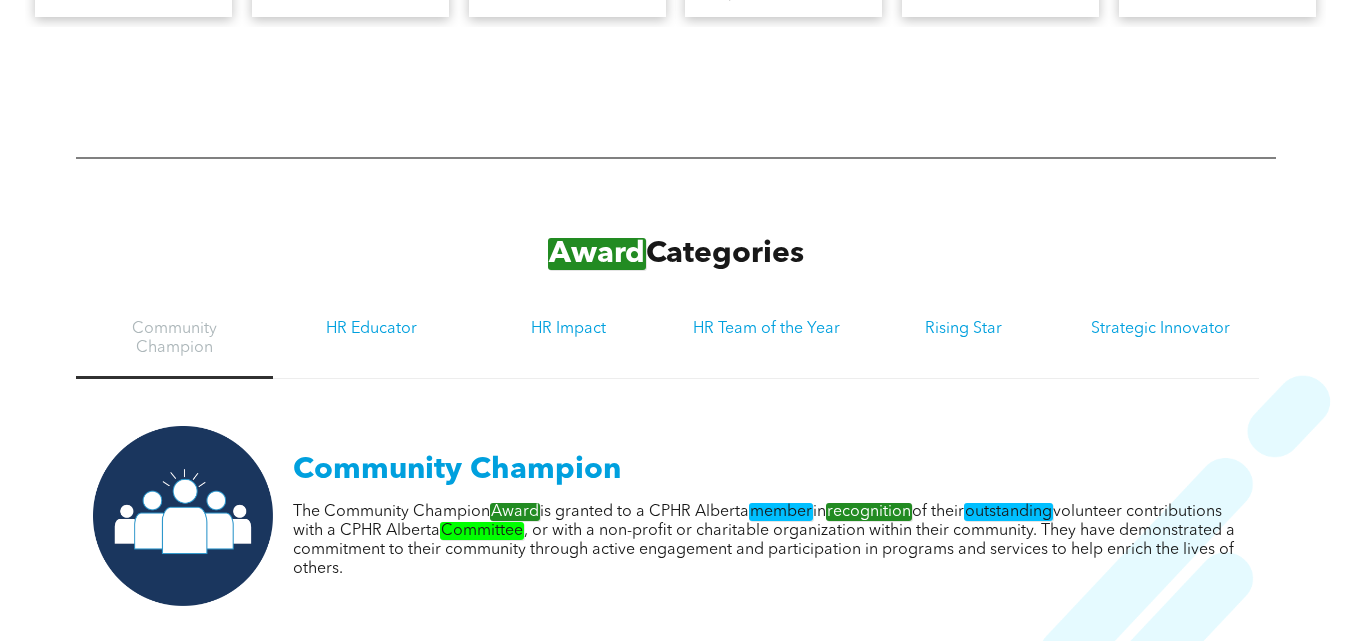 scroll, scrollTop: 2314, scrollLeft: 0, axis: vertical 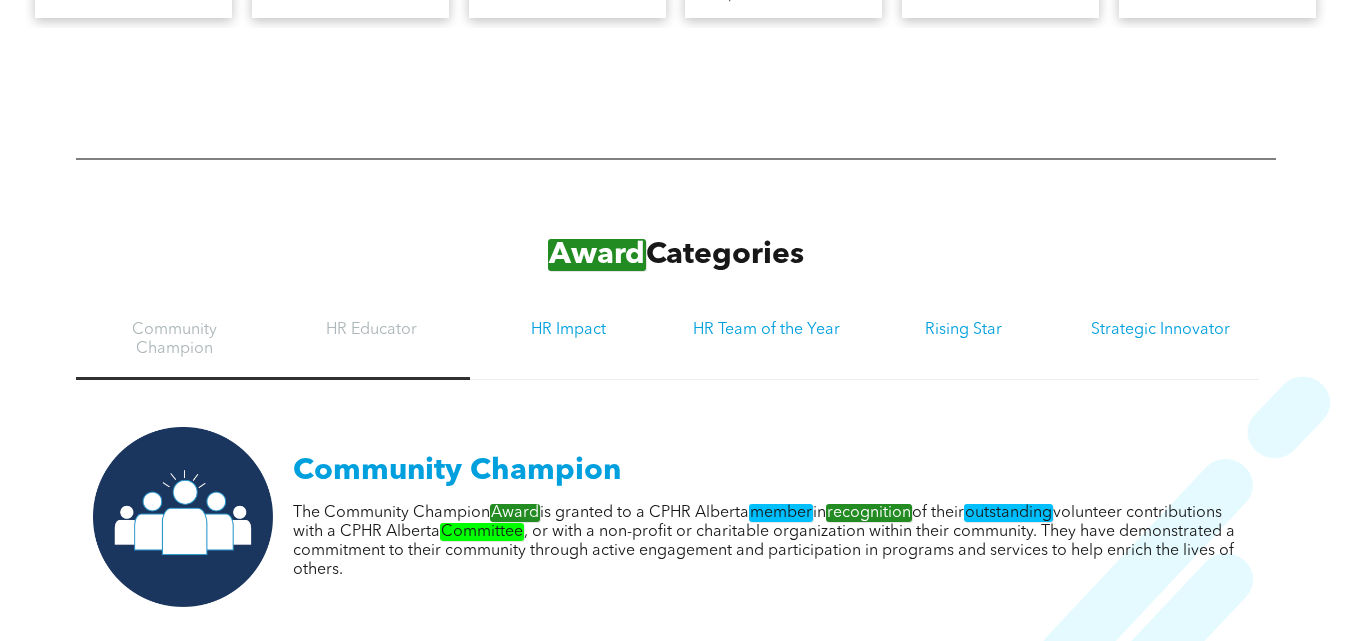 click on "HR Educator" at bounding box center [371, 330] 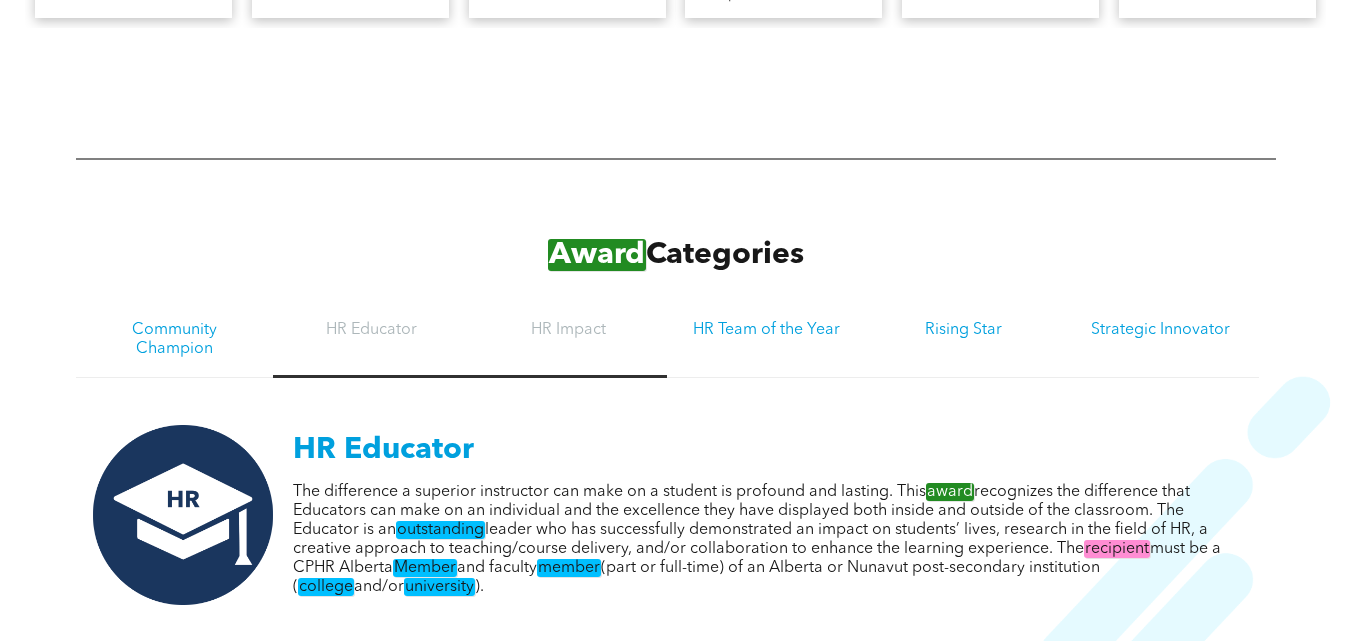 click on "HR Impact" at bounding box center [568, 330] 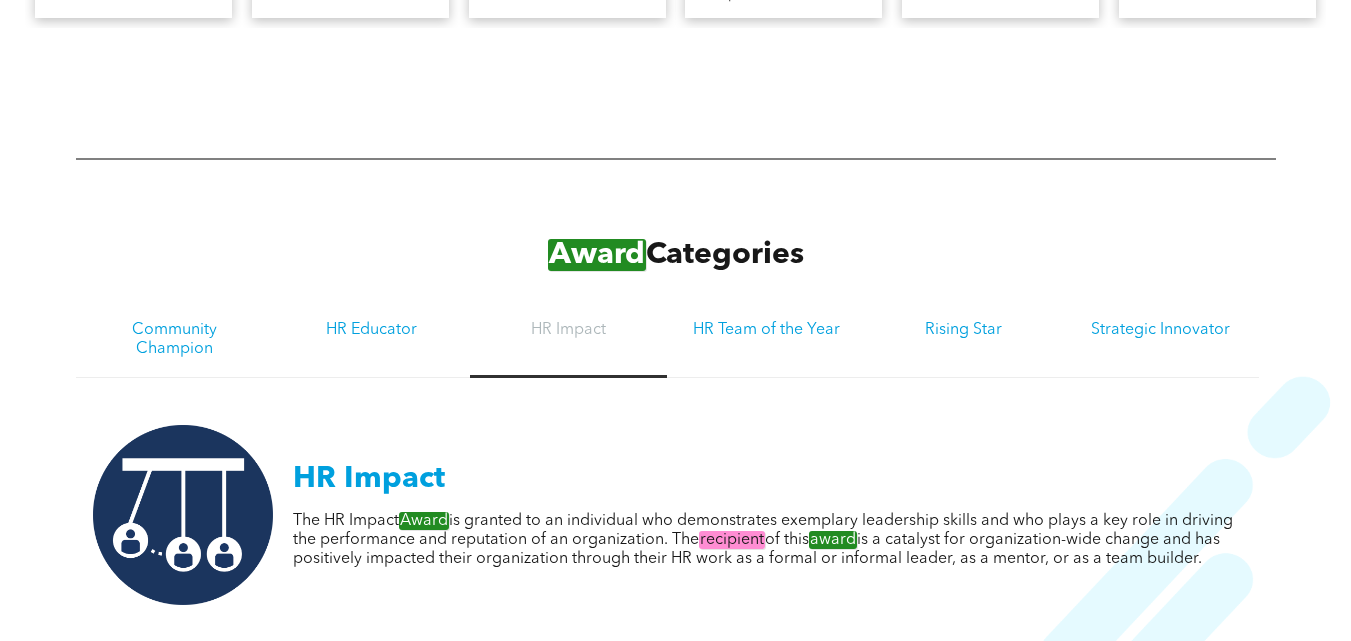 click on "HR Impact" at bounding box center (568, 330) 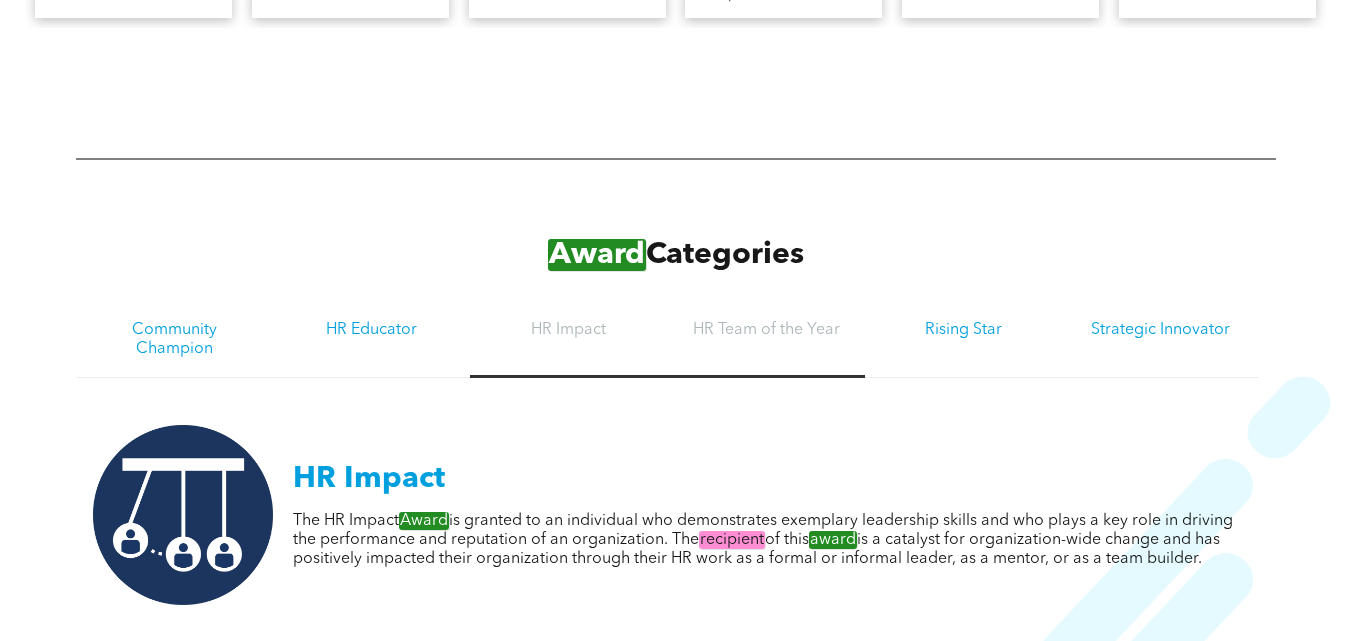 click on "HR Team of the Year" at bounding box center [765, 330] 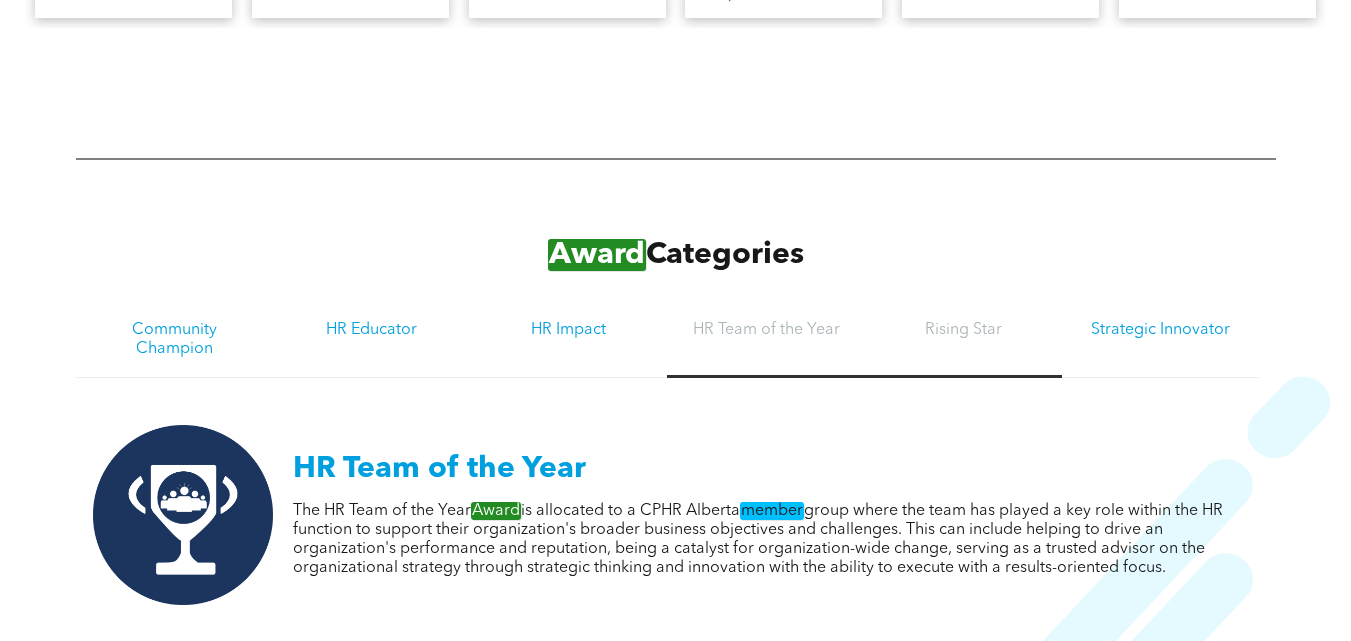 click on "Rising Star" at bounding box center [963, 340] 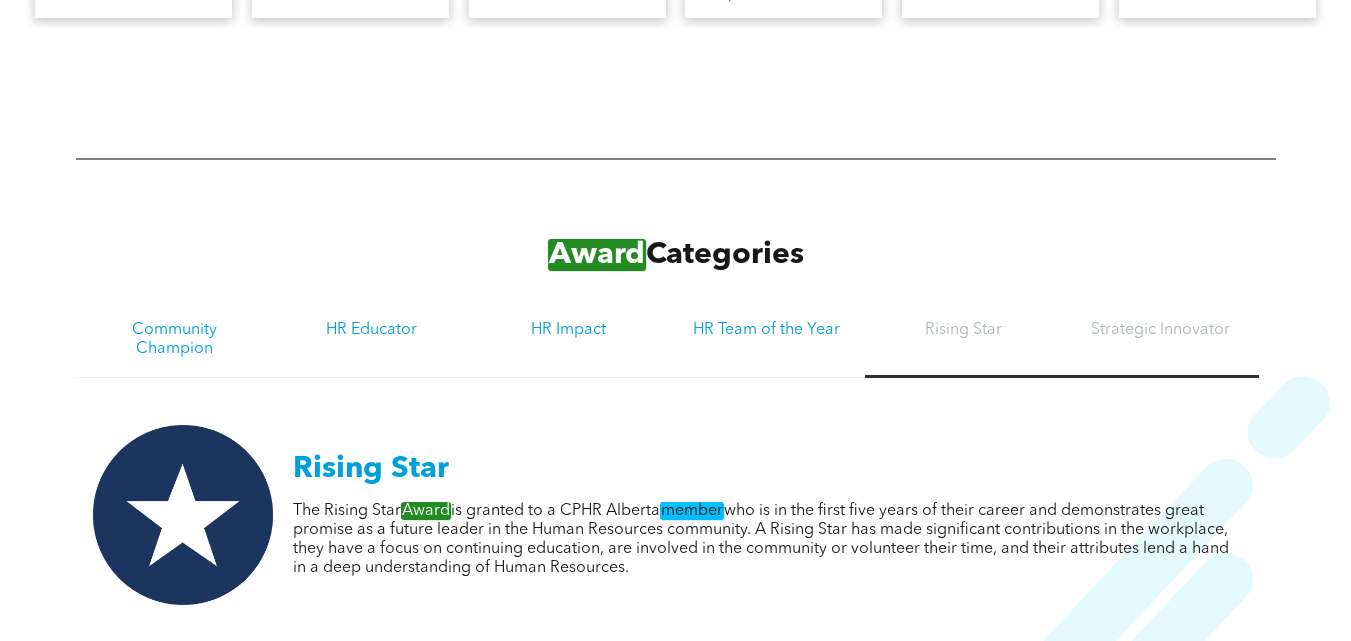 click on "Strategic Innovator" at bounding box center (1160, 330) 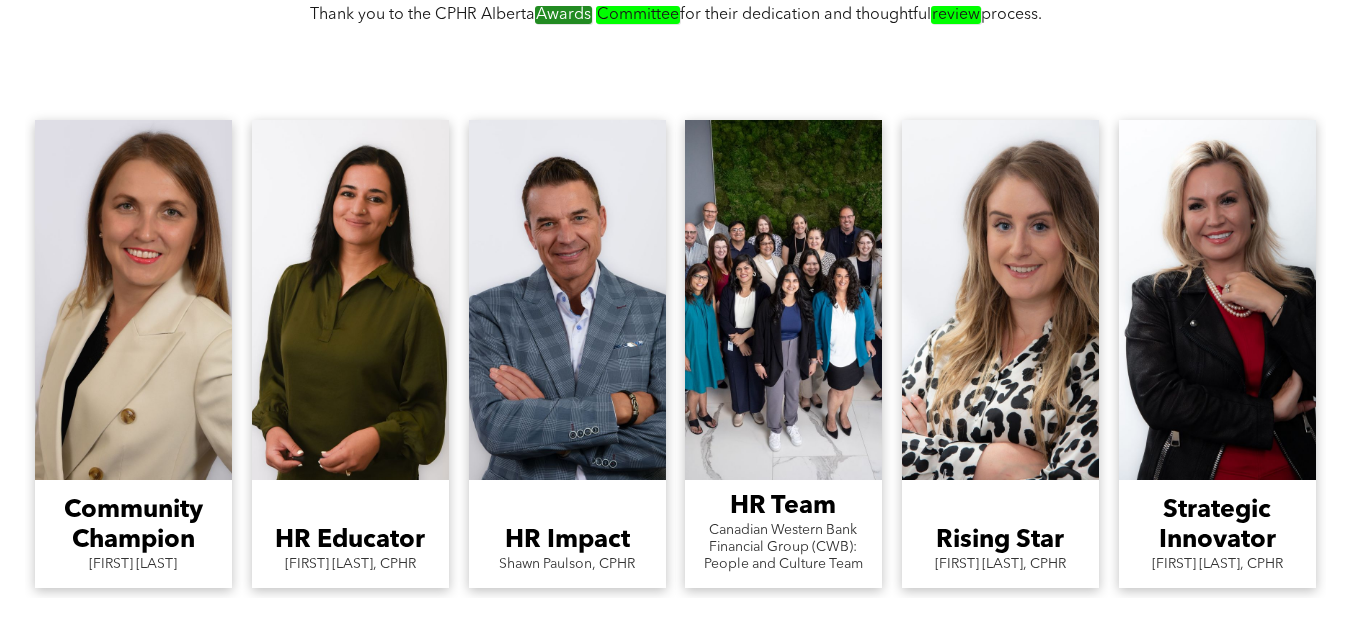 scroll, scrollTop: 1614, scrollLeft: 0, axis: vertical 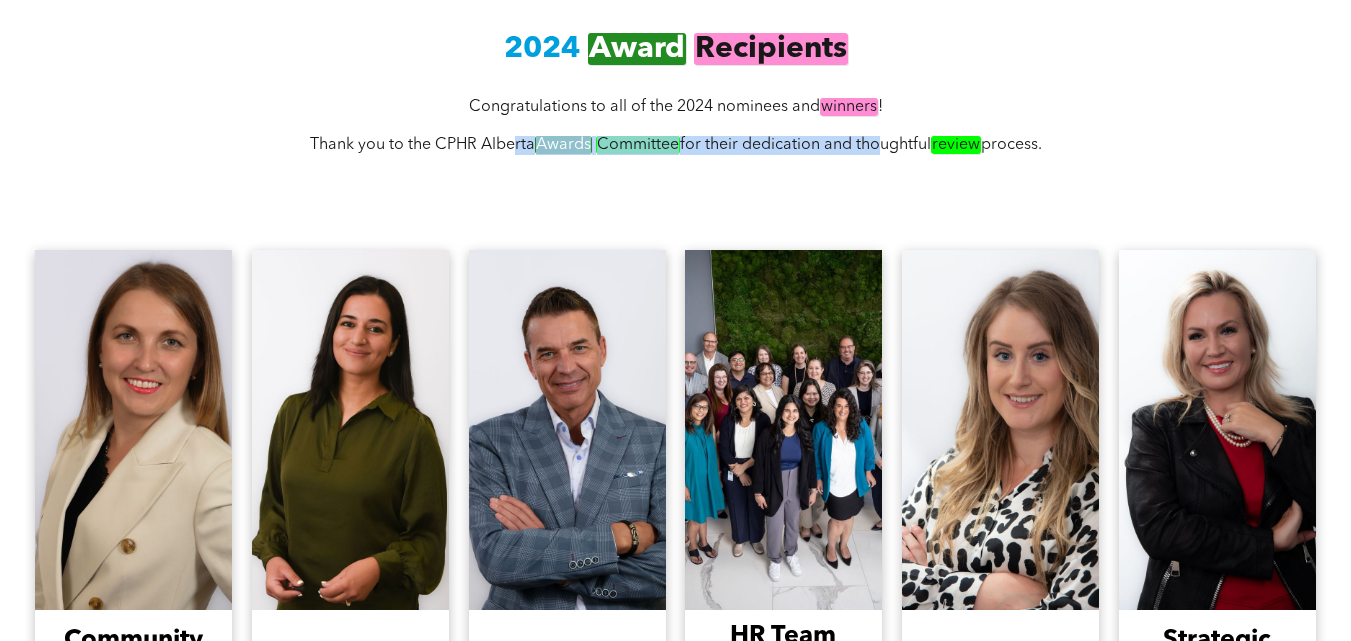 drag, startPoint x: 504, startPoint y: 138, endPoint x: 872, endPoint y: 138, distance: 368 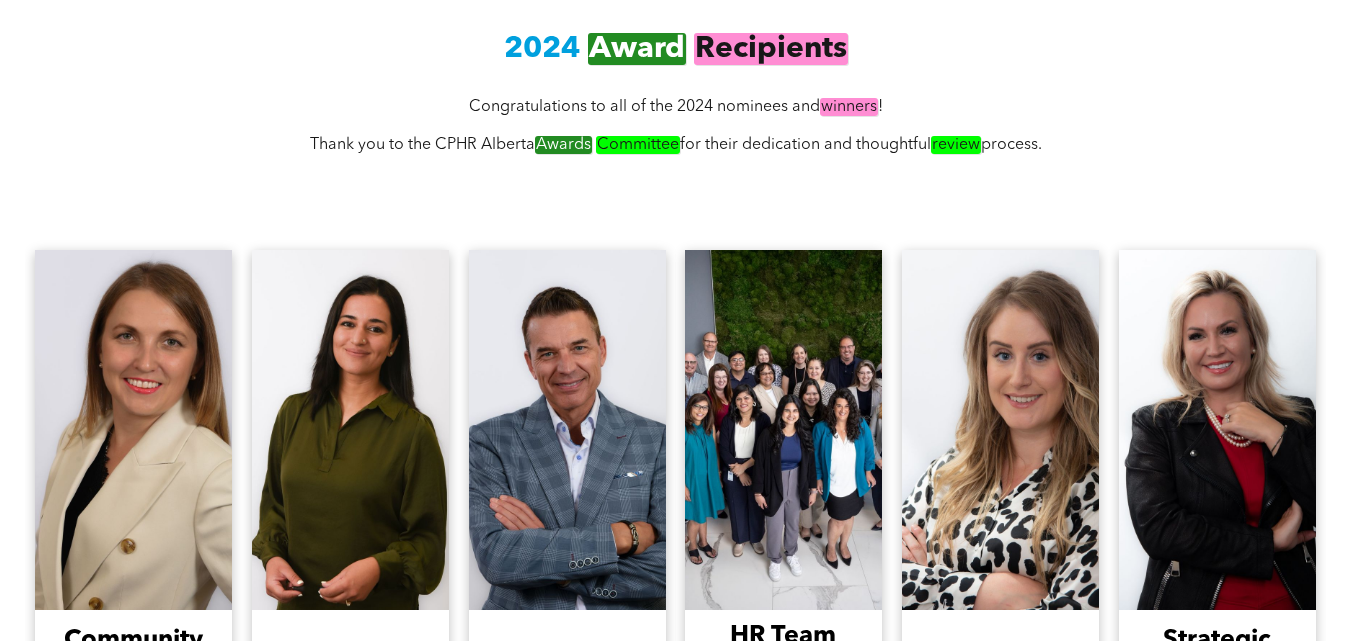 drag, startPoint x: 610, startPoint y: 192, endPoint x: 600, endPoint y: 183, distance: 13.453624 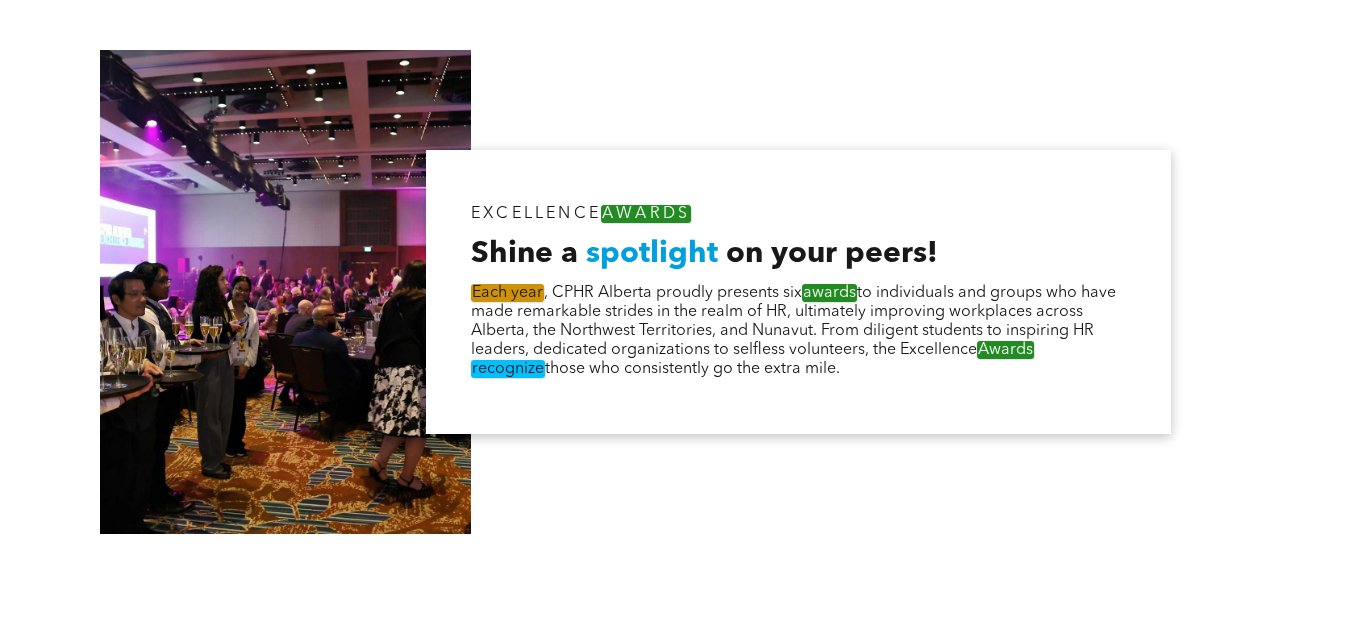 scroll, scrollTop: 914, scrollLeft: 0, axis: vertical 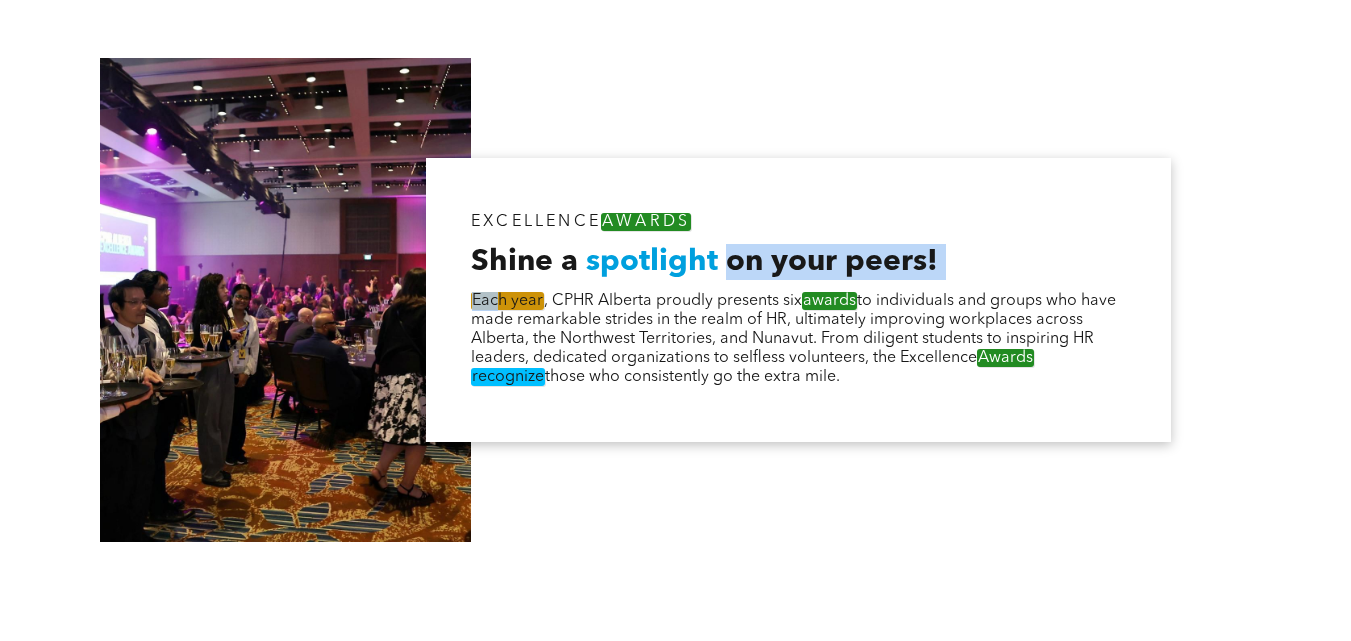 drag, startPoint x: 498, startPoint y: 287, endPoint x: 727, endPoint y: 282, distance: 229.05458 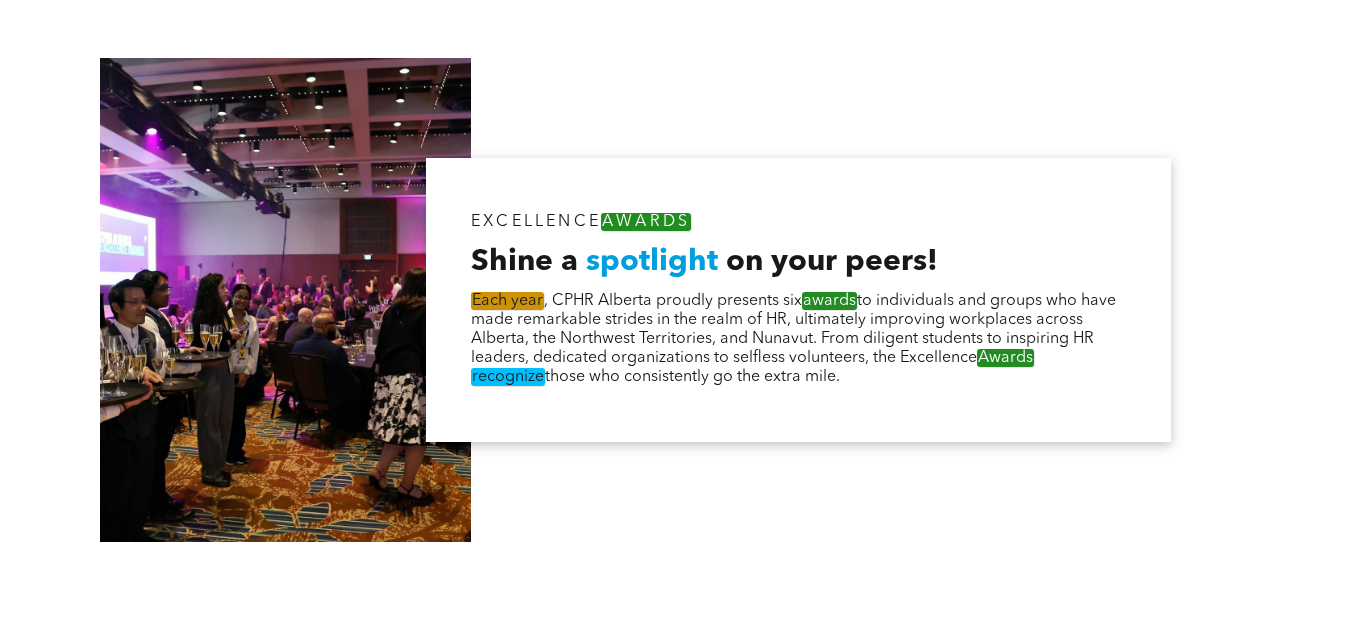 click on "Each year , CPHR Alberta proudly presents six  awards  to individuals and groups who have made remarkable strides in the realm of HR, ultimately improving workplaces across Alberta, the Northwest Territories, and Nunavut. From diligent students to inspiring HR leaders, dedicated organizations to selfless volunteers, the Excellence  Awards   recognize  those who consistently go the extra mile." at bounding box center (793, 339) 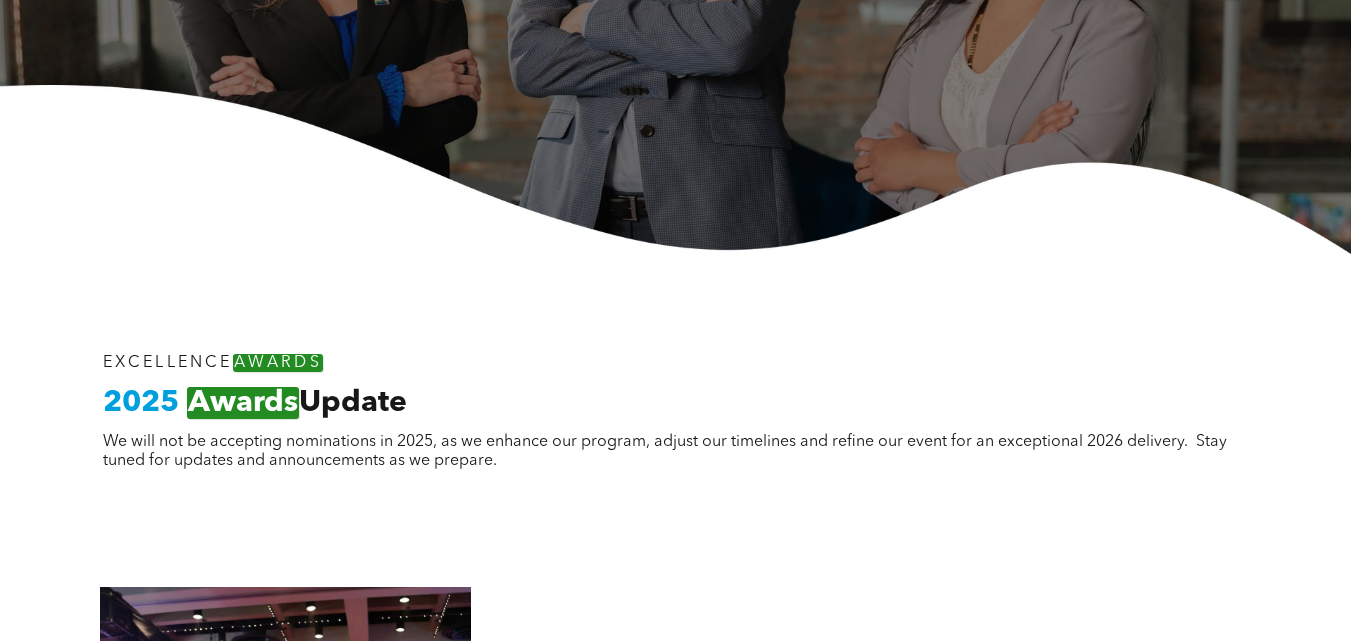scroll, scrollTop: 114, scrollLeft: 0, axis: vertical 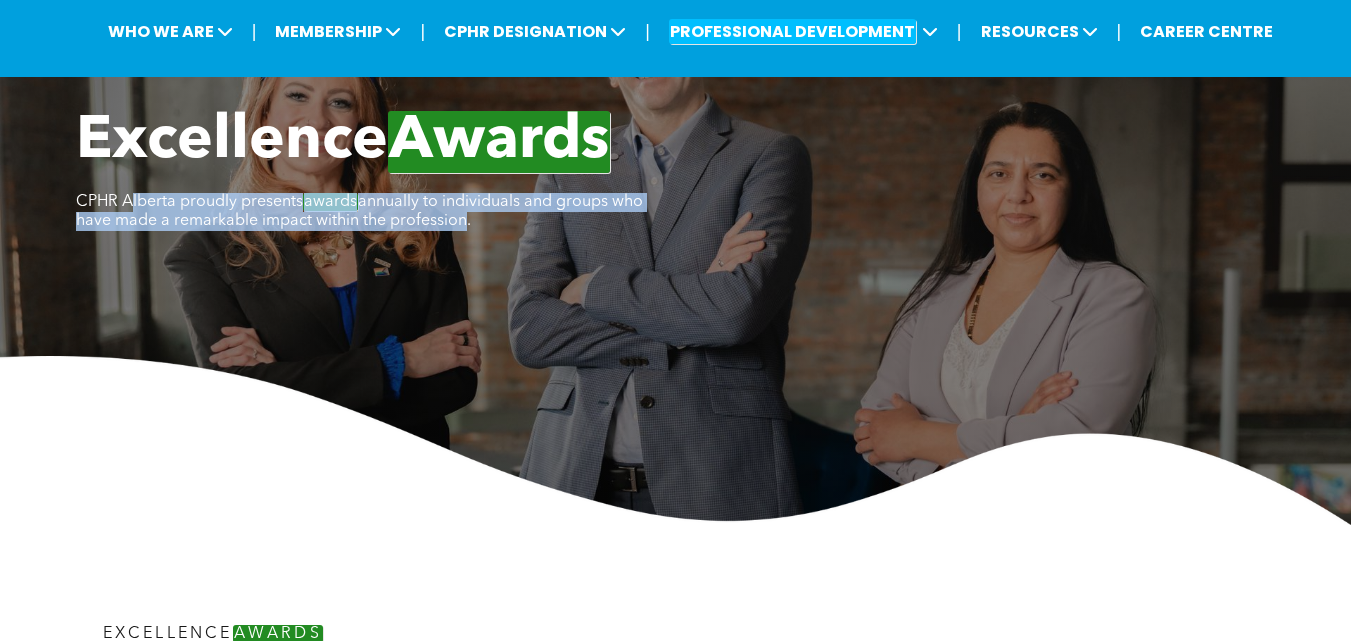 drag, startPoint x: 127, startPoint y: 205, endPoint x: 457, endPoint y: 240, distance: 331.85086 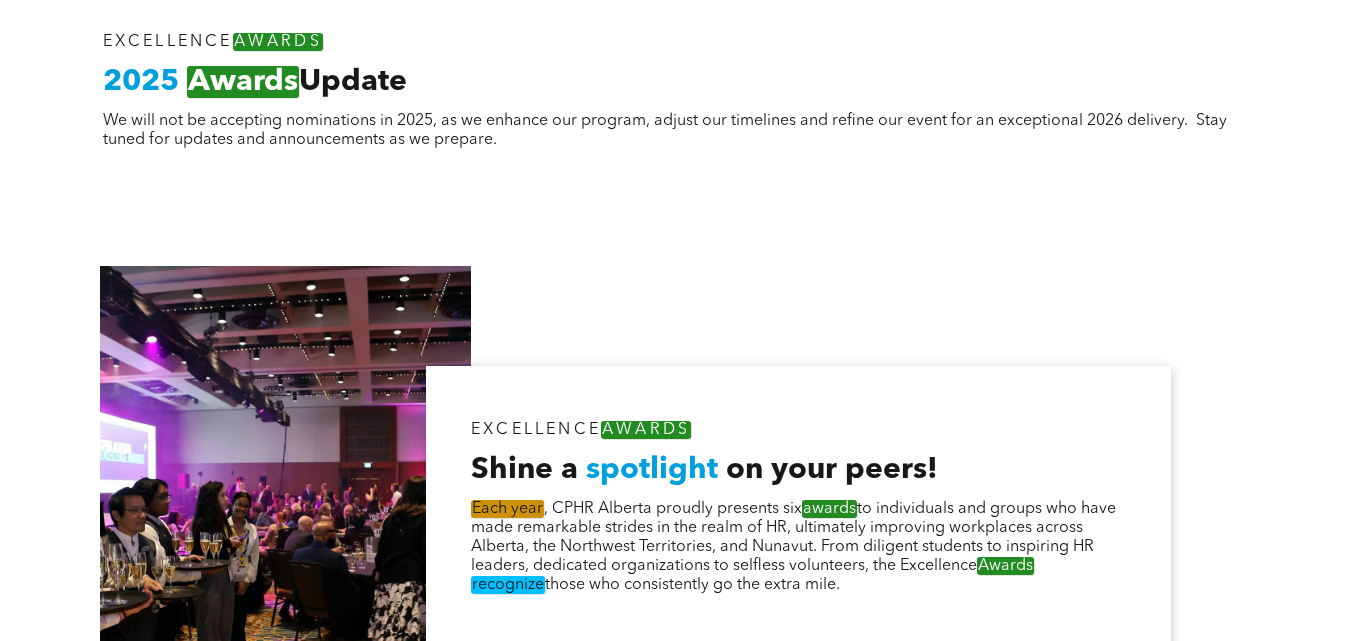 scroll, scrollTop: 112, scrollLeft: 0, axis: vertical 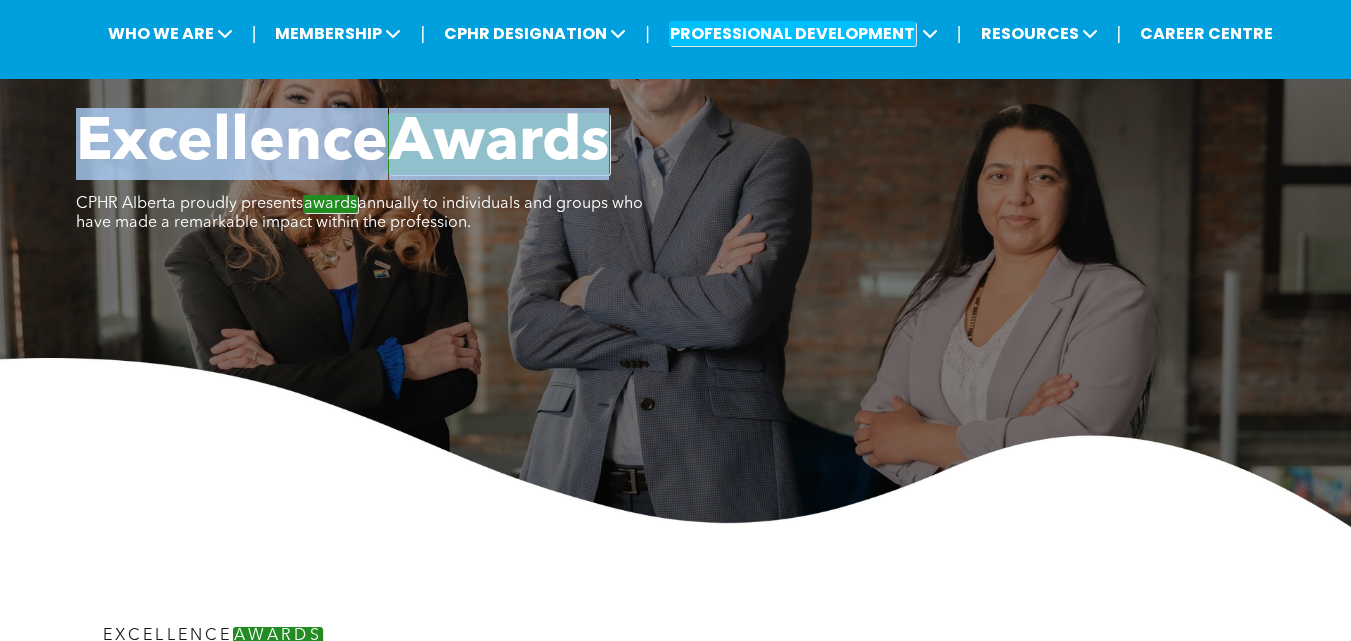 drag, startPoint x: 55, startPoint y: 134, endPoint x: 675, endPoint y: 144, distance: 620.0806 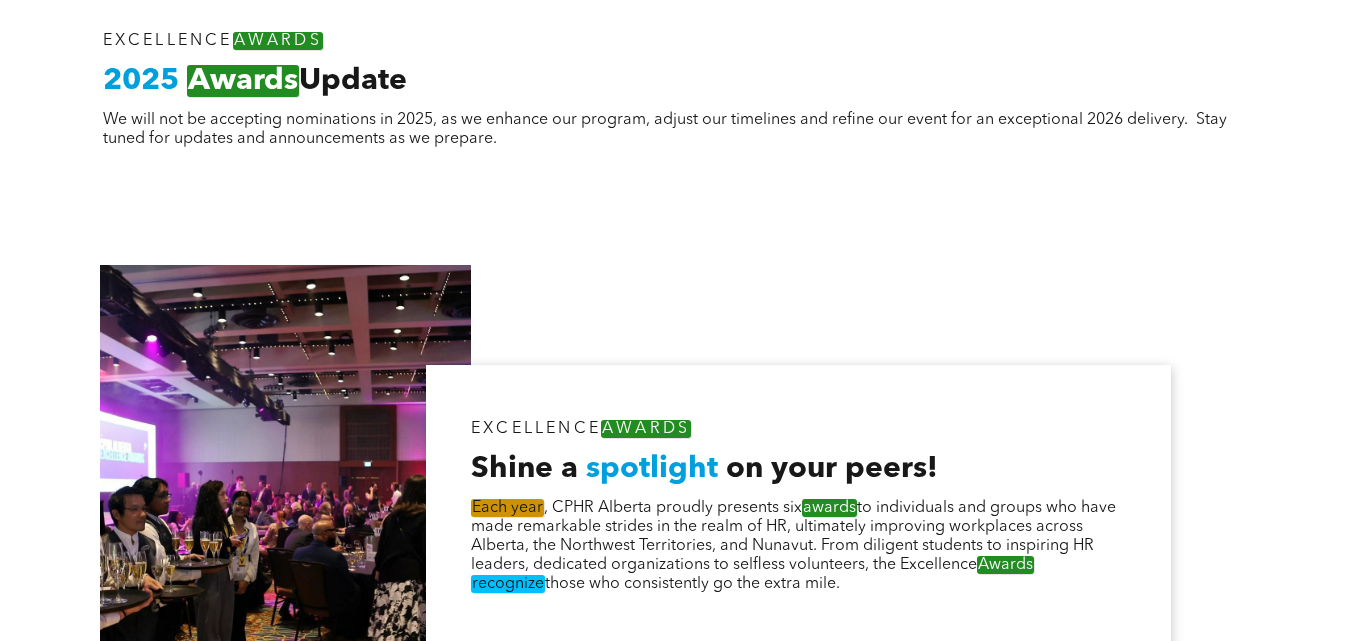 scroll, scrollTop: 612, scrollLeft: 0, axis: vertical 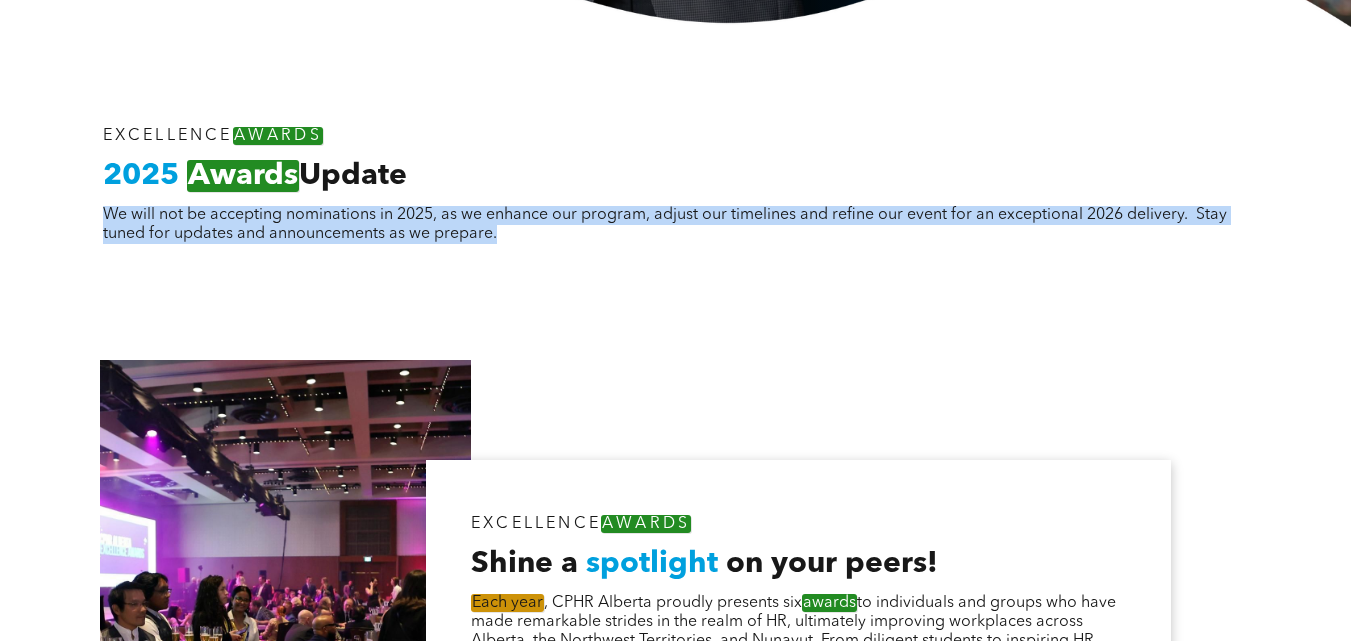drag, startPoint x: 98, startPoint y: 212, endPoint x: 539, endPoint y: 257, distance: 443.28998 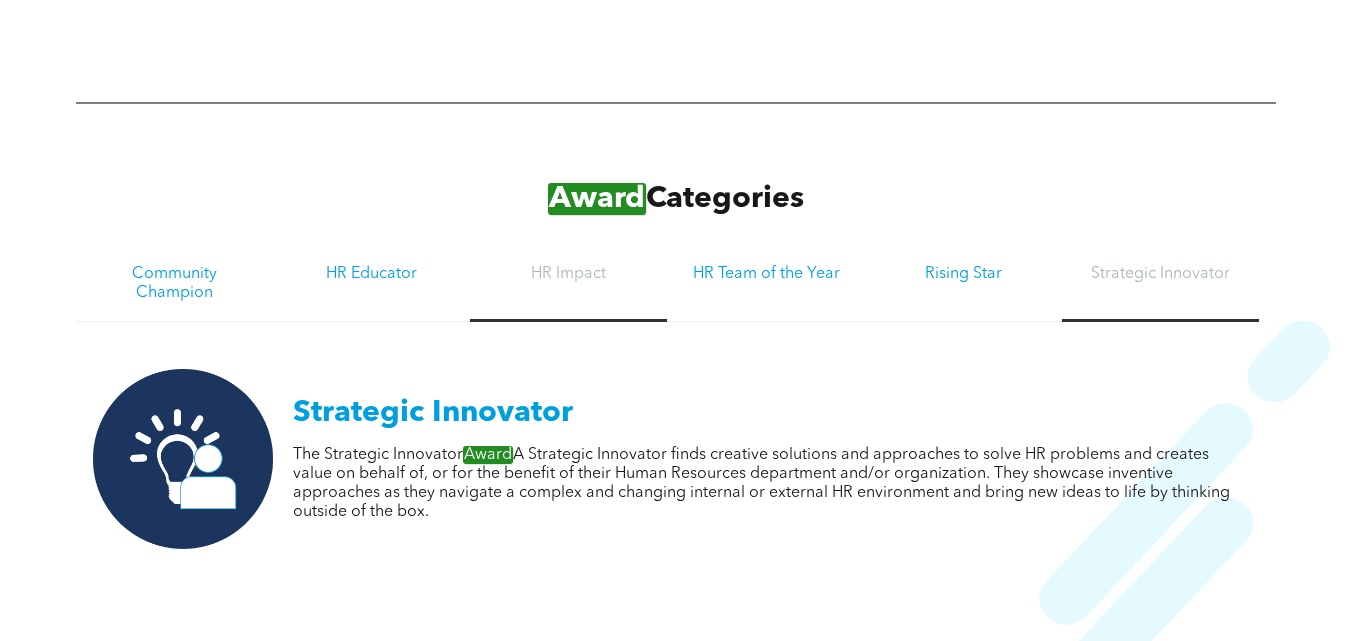 scroll, scrollTop: 2412, scrollLeft: 0, axis: vertical 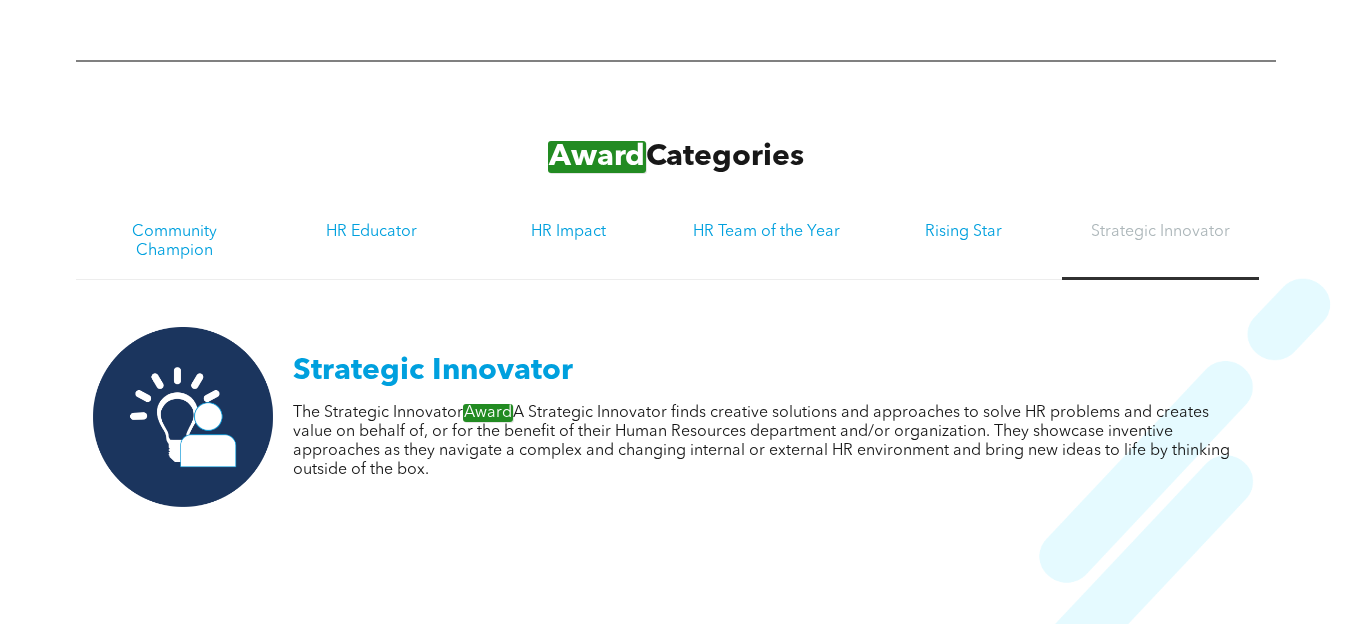 drag, startPoint x: 527, startPoint y: 424, endPoint x: 683, endPoint y: 444, distance: 157.27682 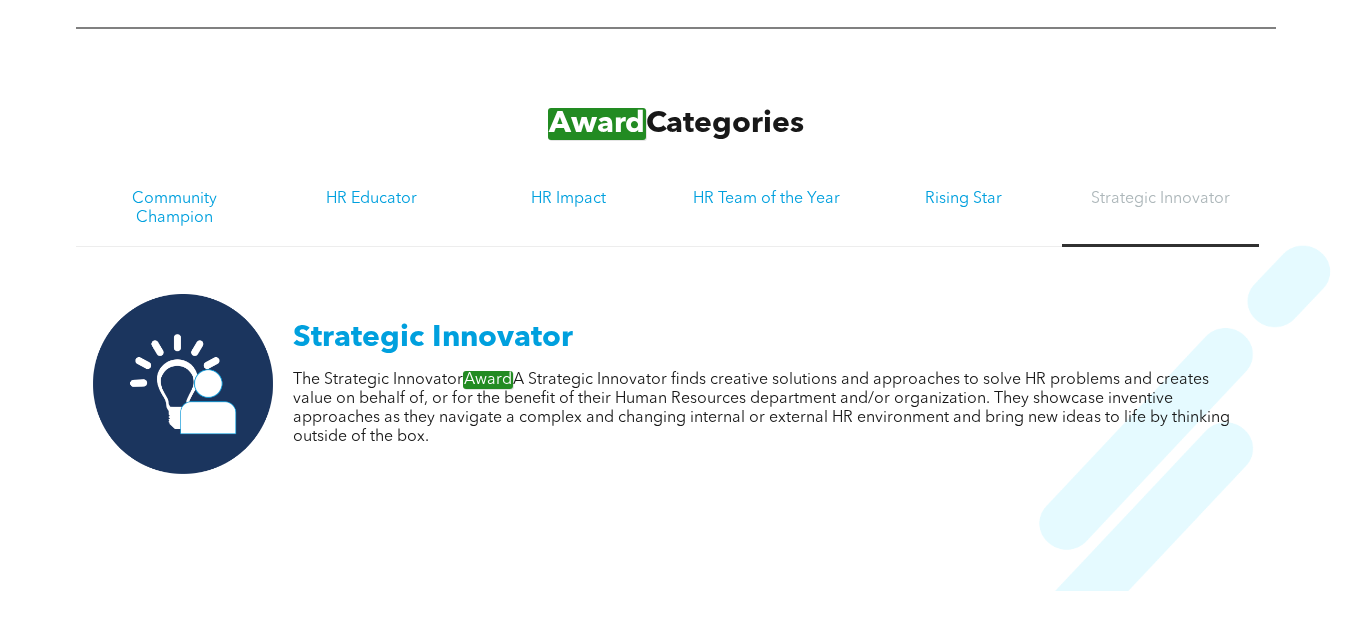 scroll, scrollTop: 2412, scrollLeft: 0, axis: vertical 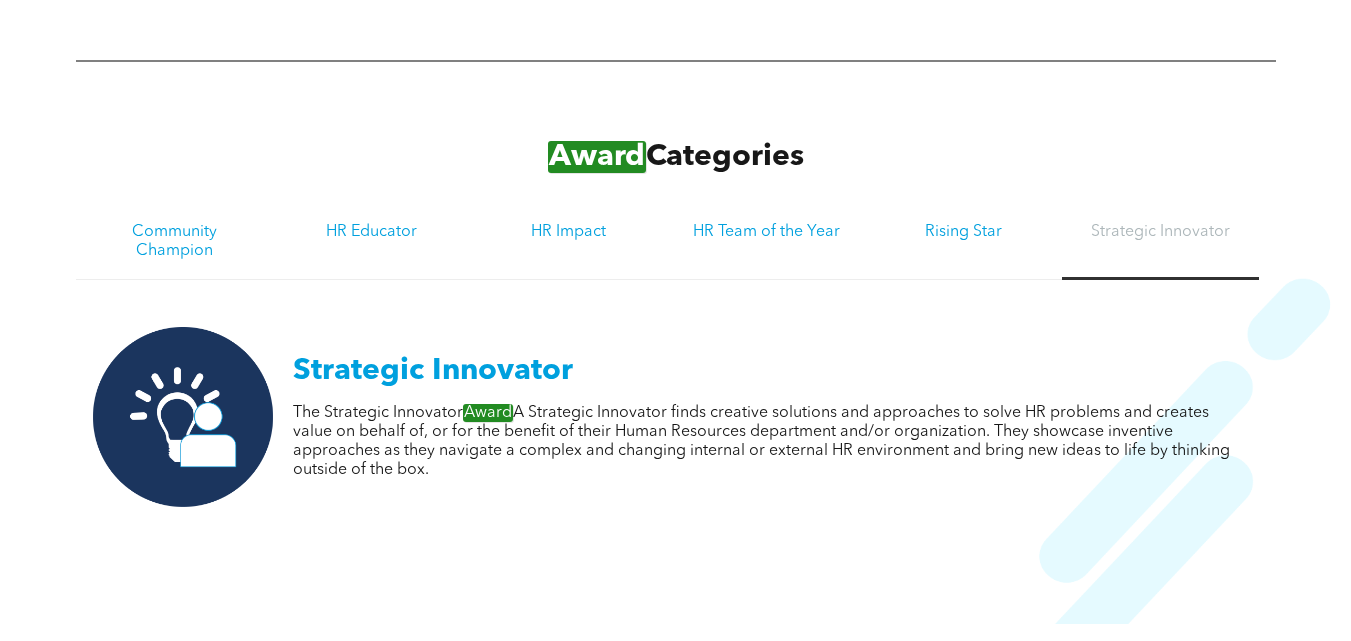 drag, startPoint x: 526, startPoint y: 412, endPoint x: 978, endPoint y: 444, distance: 453.13132 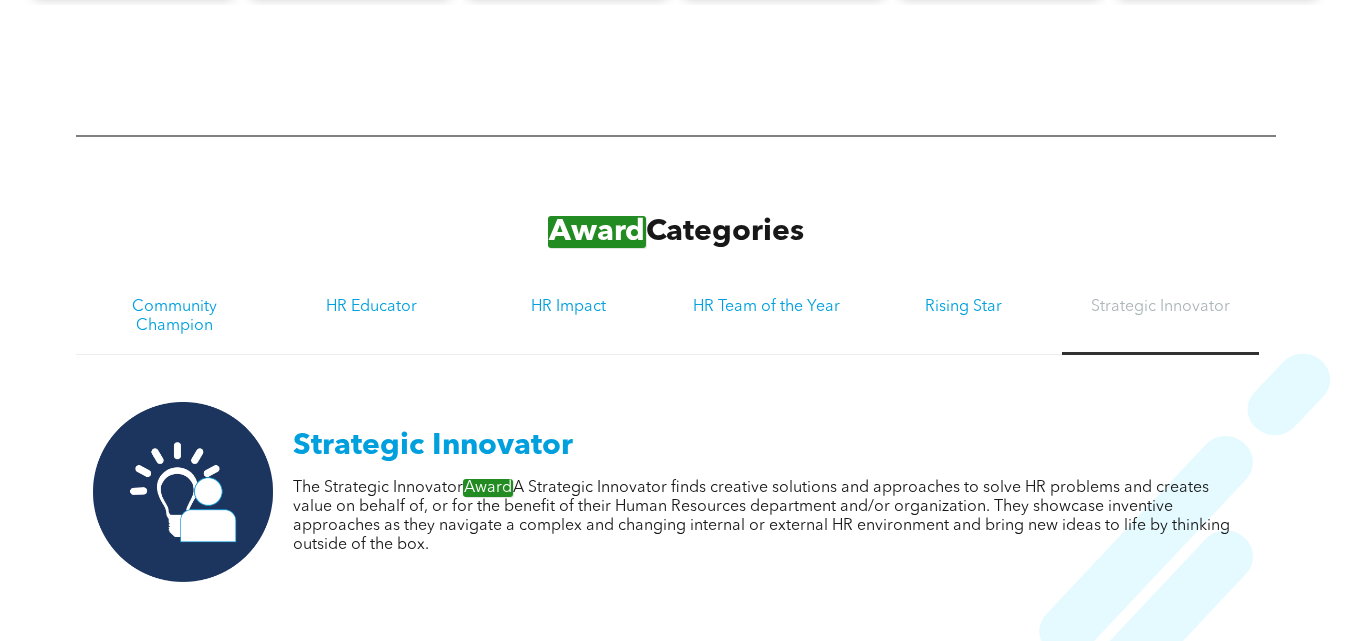 scroll, scrollTop: 2212, scrollLeft: 0, axis: vertical 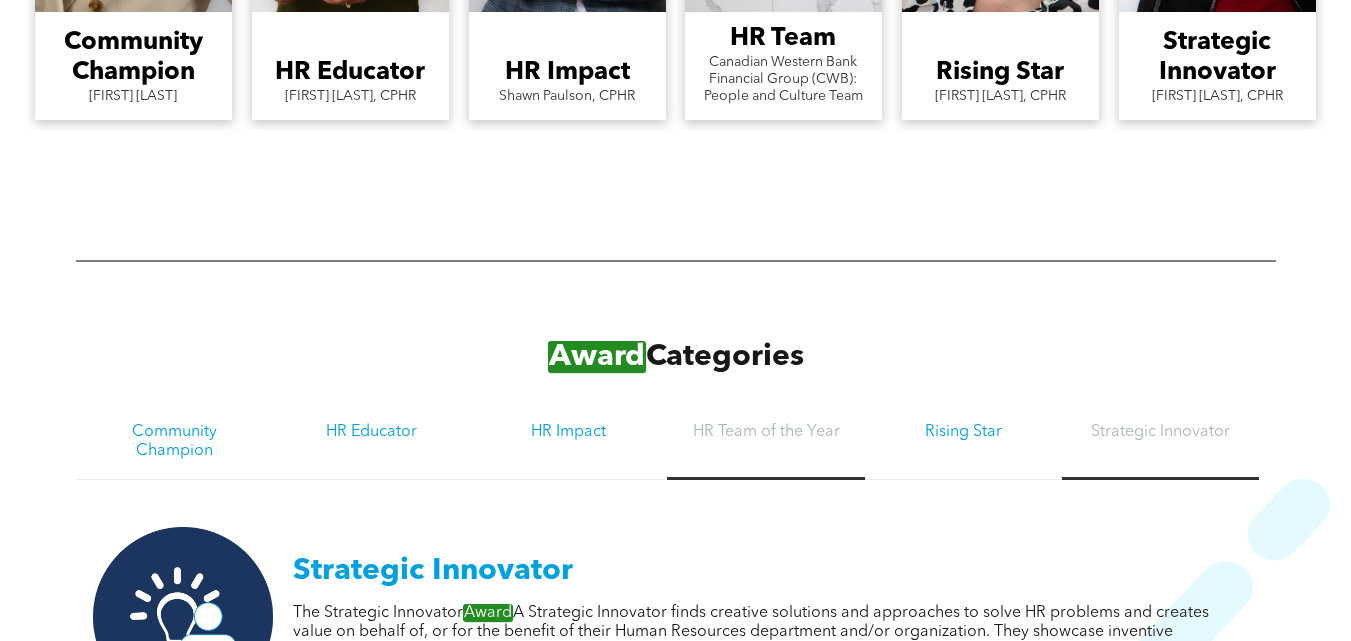 click on "HR Team of the Year" at bounding box center [765, 442] 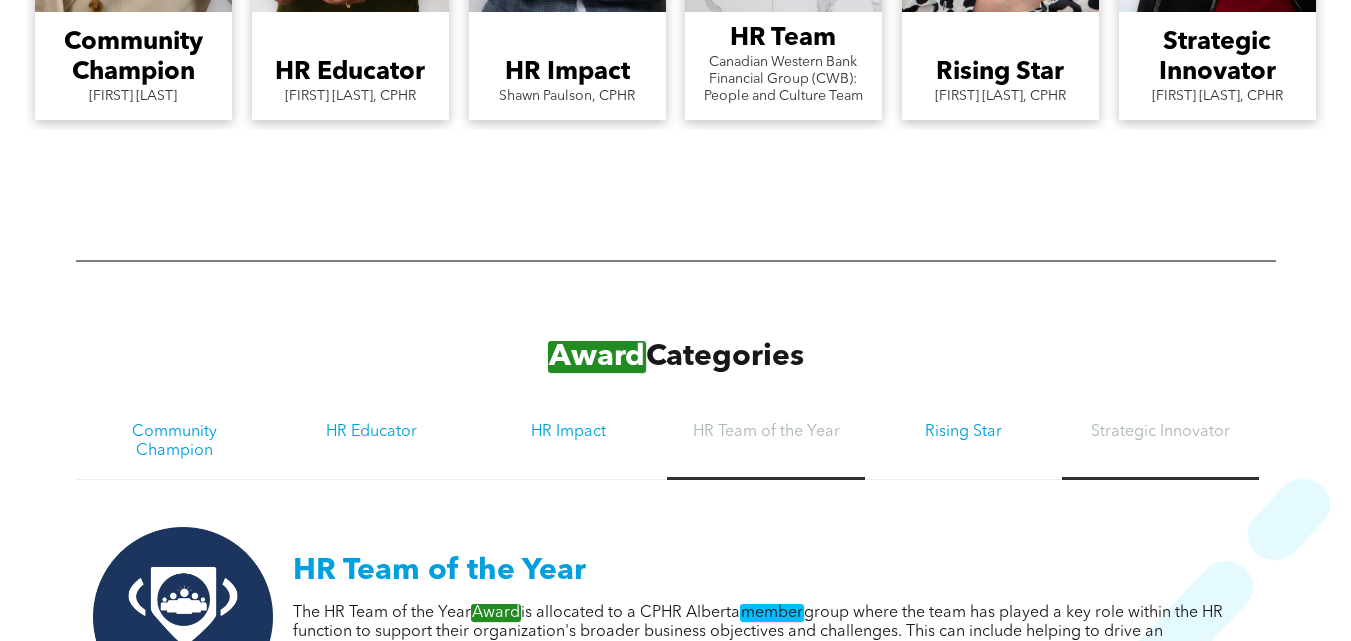 click on "Strategic Innovator" at bounding box center [1160, 442] 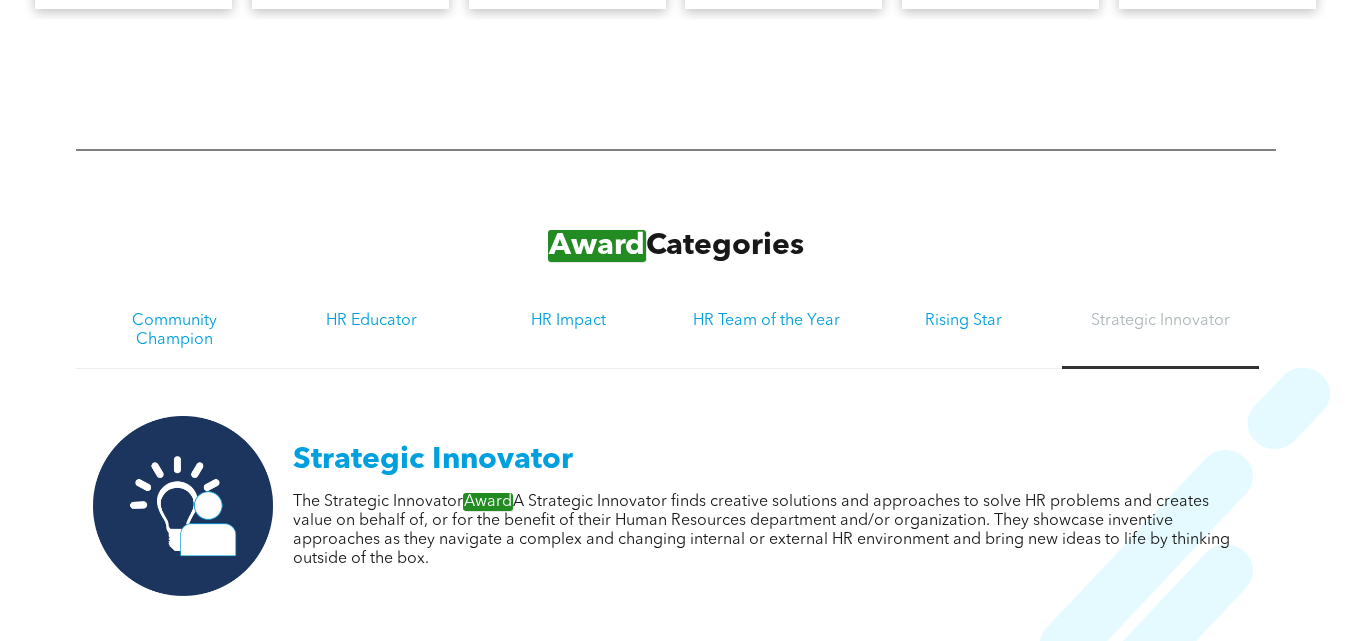 scroll, scrollTop: 2512, scrollLeft: 0, axis: vertical 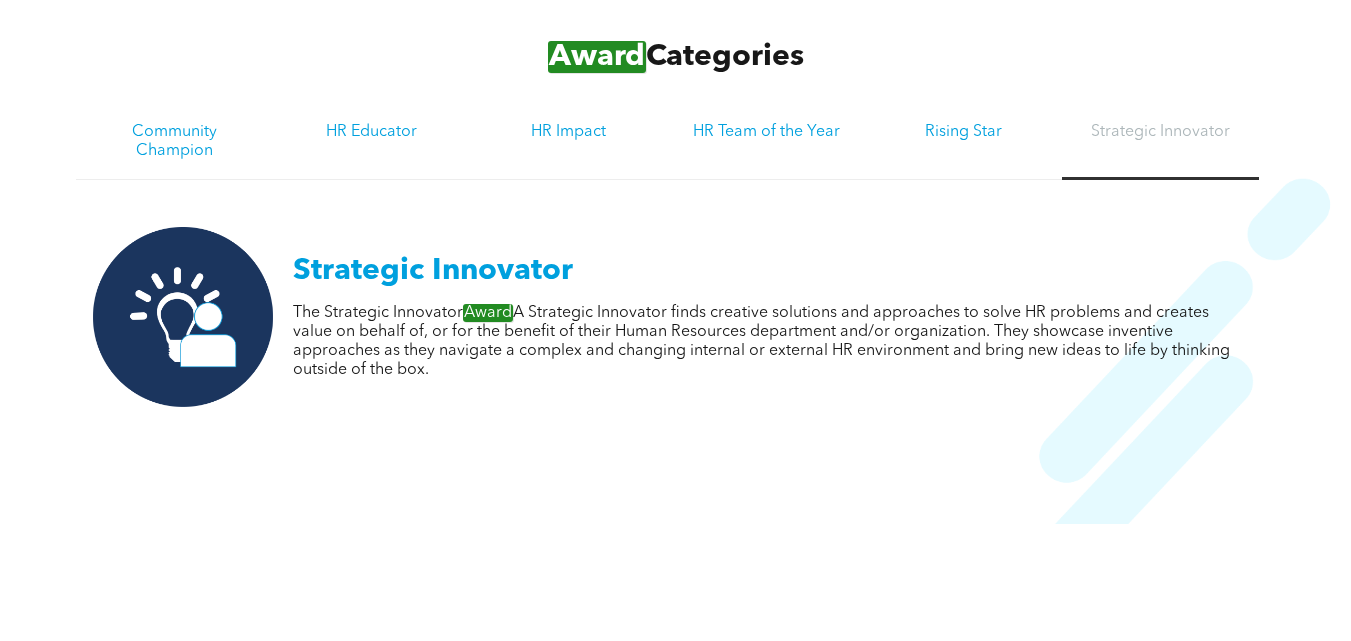 drag, startPoint x: 534, startPoint y: 325, endPoint x: 1090, endPoint y: 377, distance: 558.42633 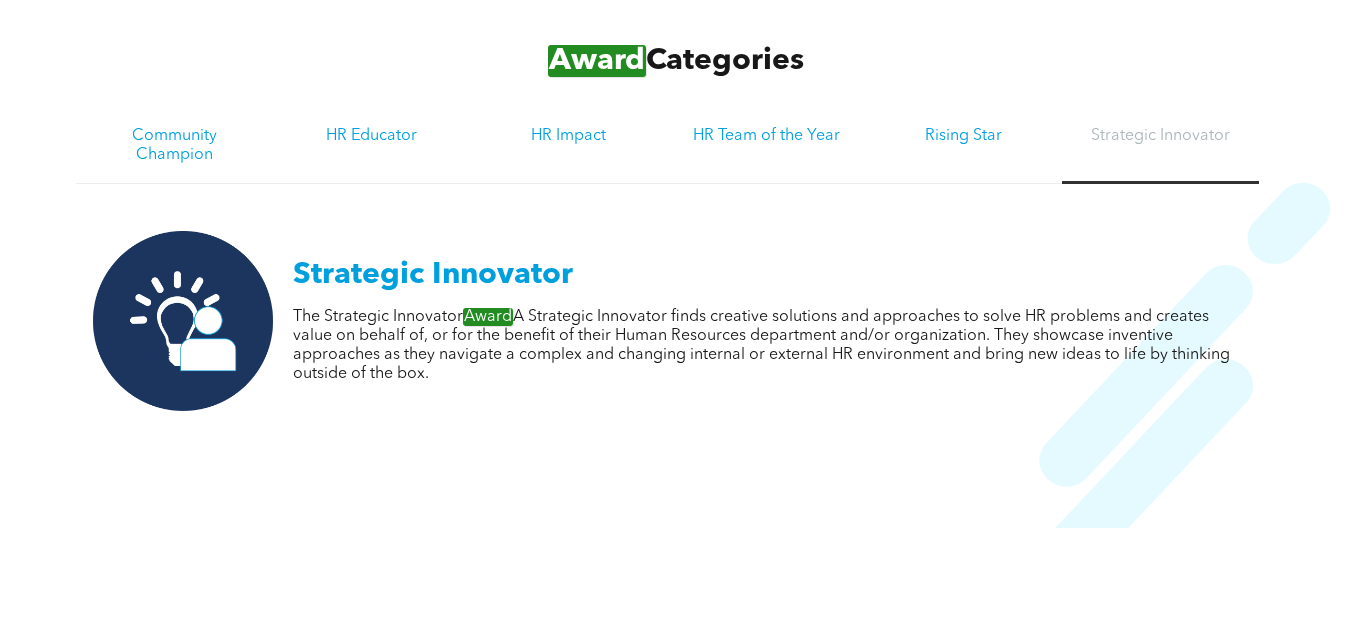 scroll, scrollTop: 2512, scrollLeft: 0, axis: vertical 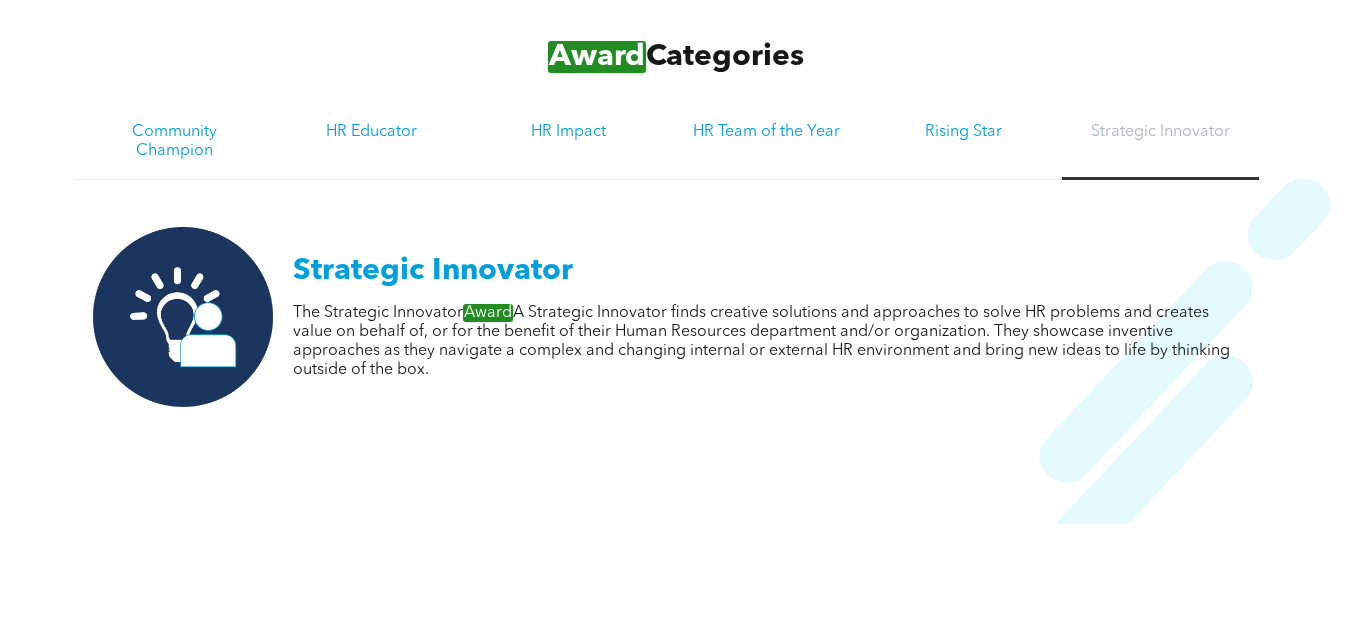 click at bounding box center [675, 464] 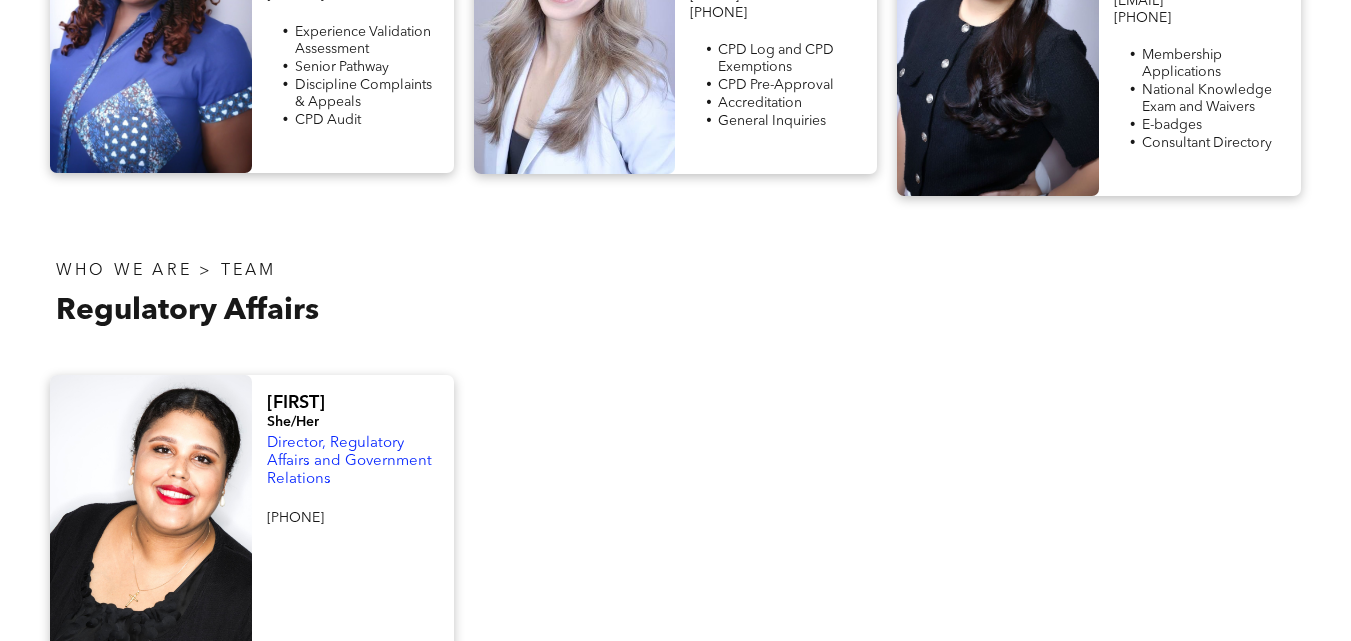 scroll, scrollTop: 1000, scrollLeft: 0, axis: vertical 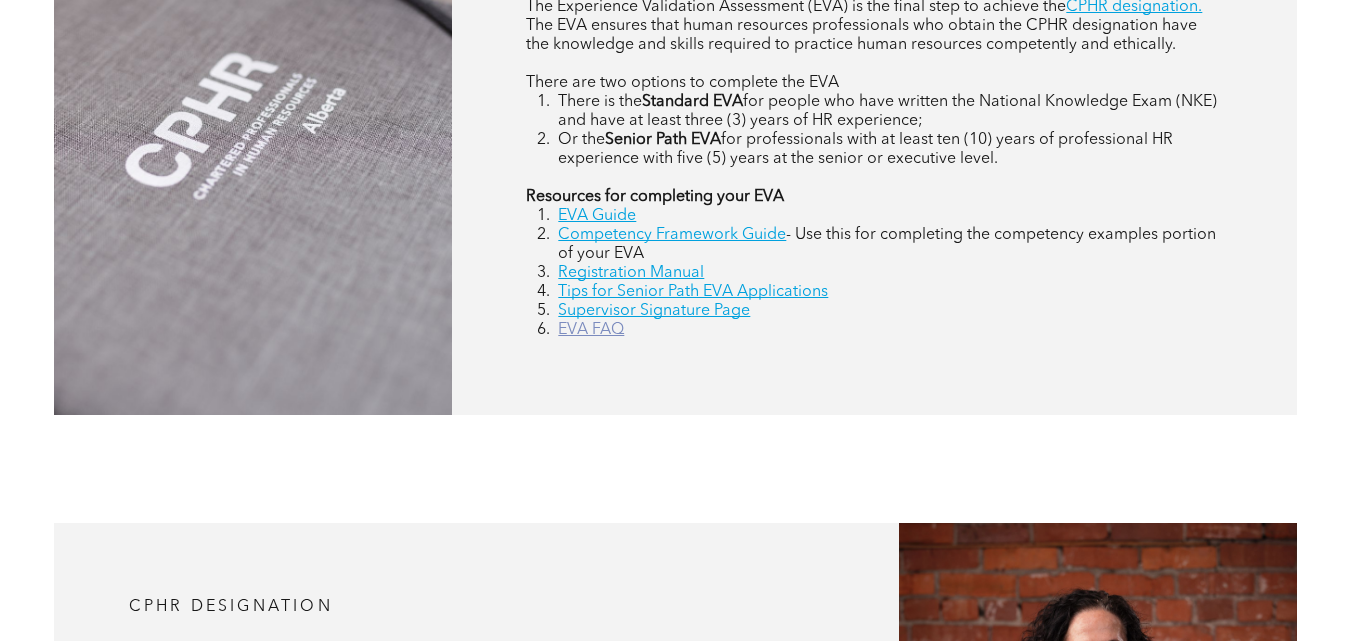click on "EVA FAQ" at bounding box center (591, 330) 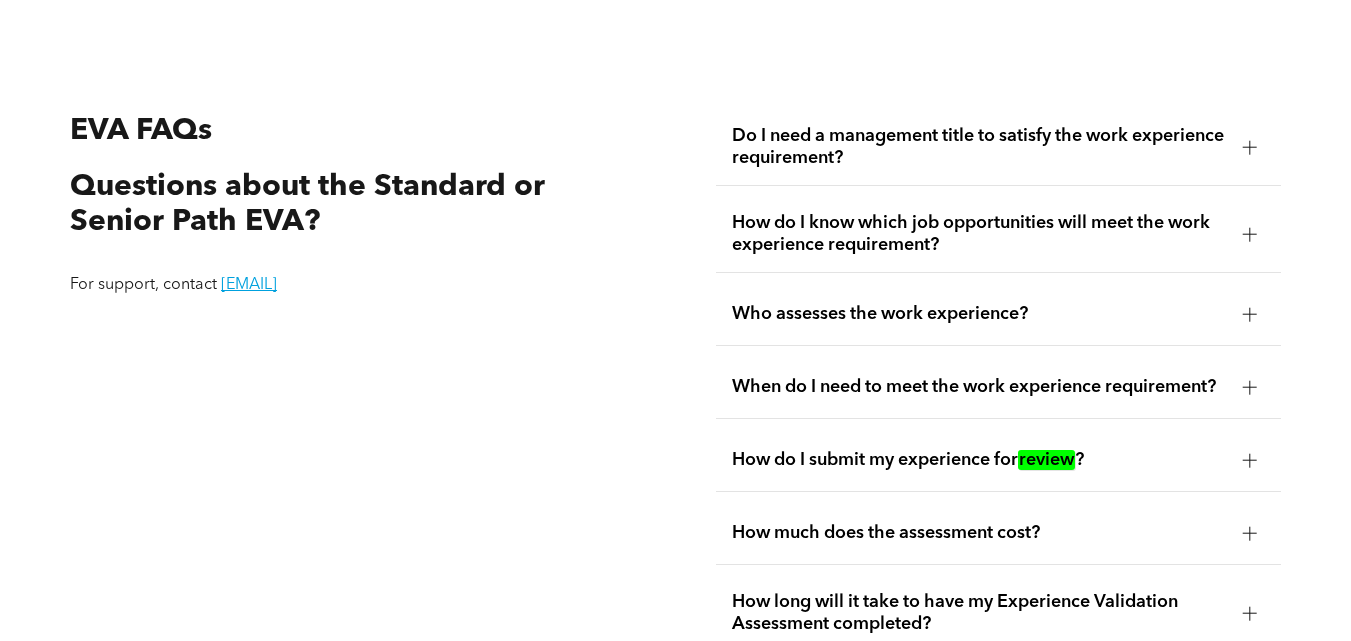 scroll, scrollTop: 3234, scrollLeft: 0, axis: vertical 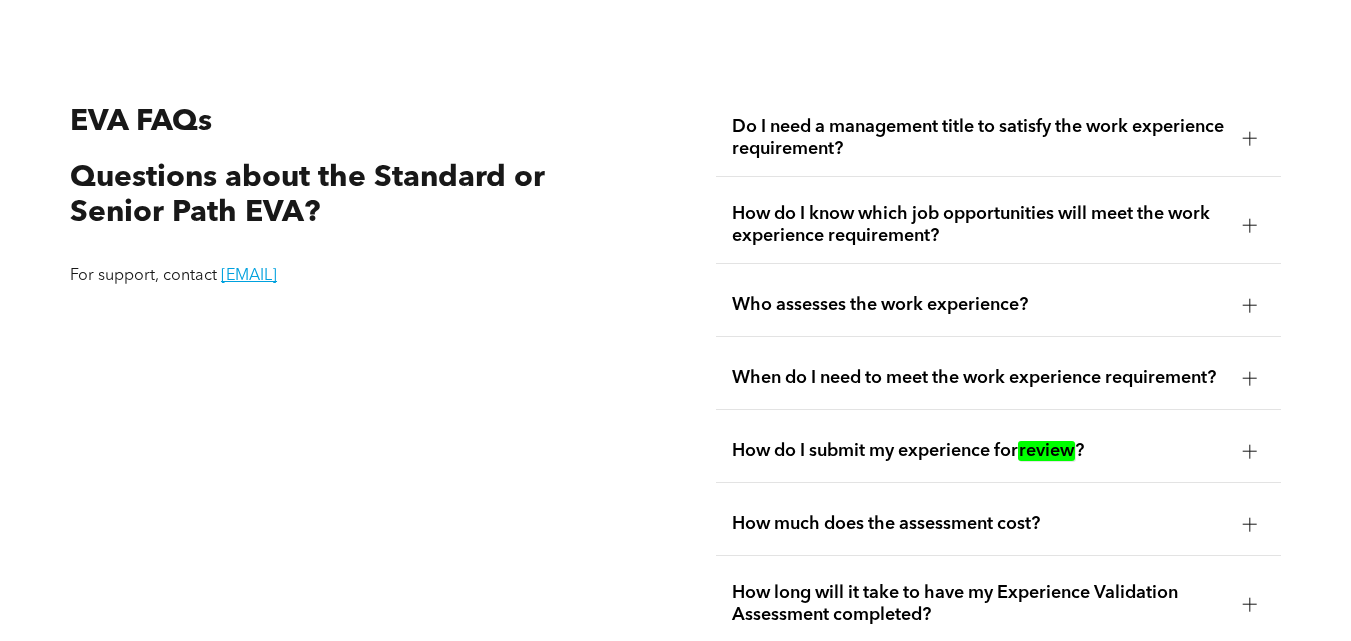 click on "Do I need a management title to satisfy the work experience requirement?" at bounding box center (979, 138) 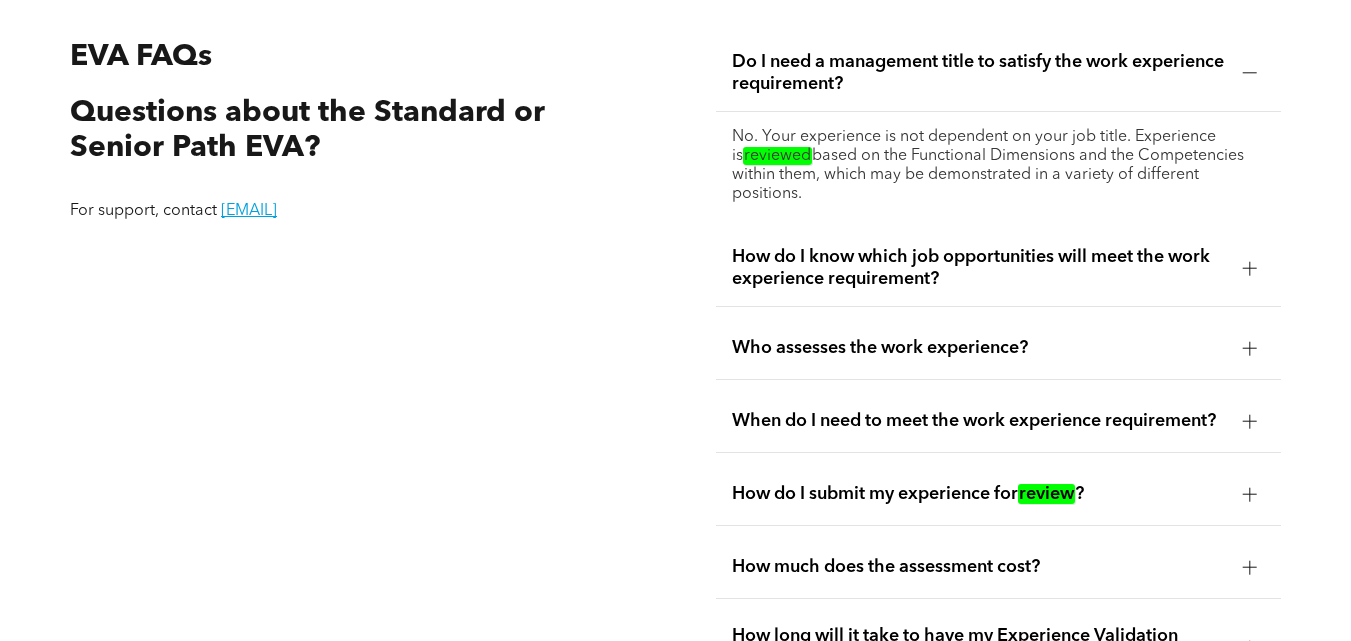 scroll, scrollTop: 3334, scrollLeft: 0, axis: vertical 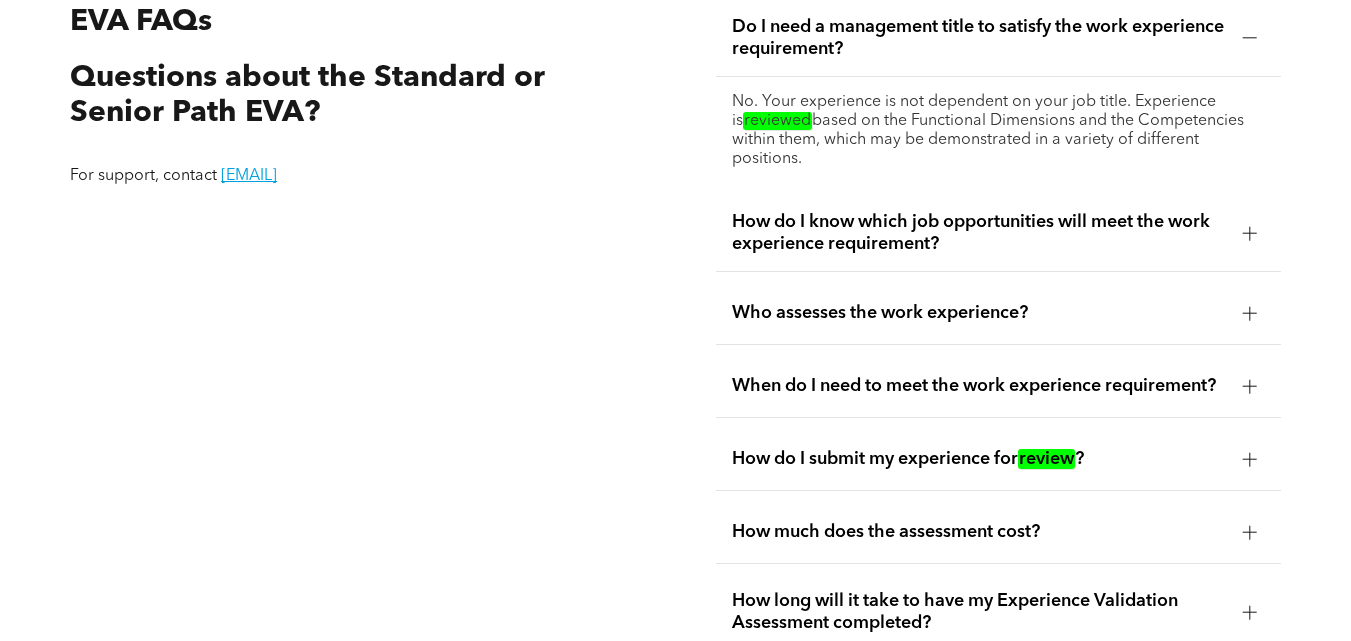 click on "How do I know which job opportunities will meet the work experience requirement?" at bounding box center (979, 233) 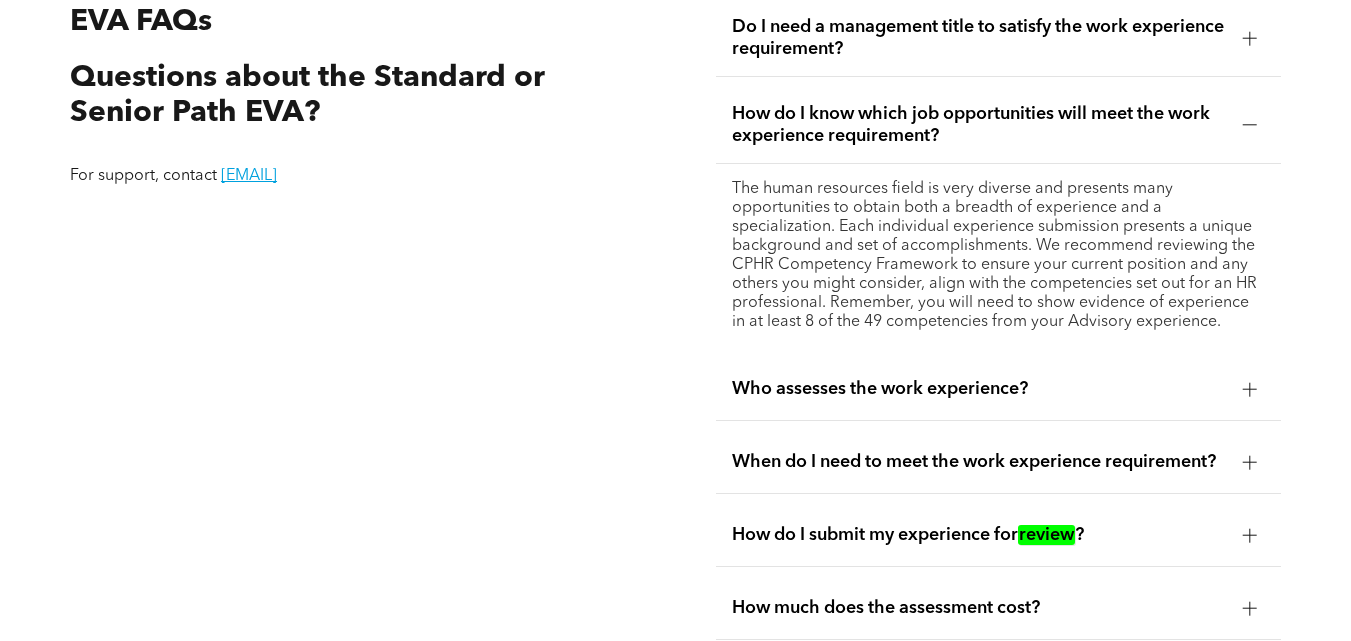 click on "Who assesses the work experience?" at bounding box center (979, 389) 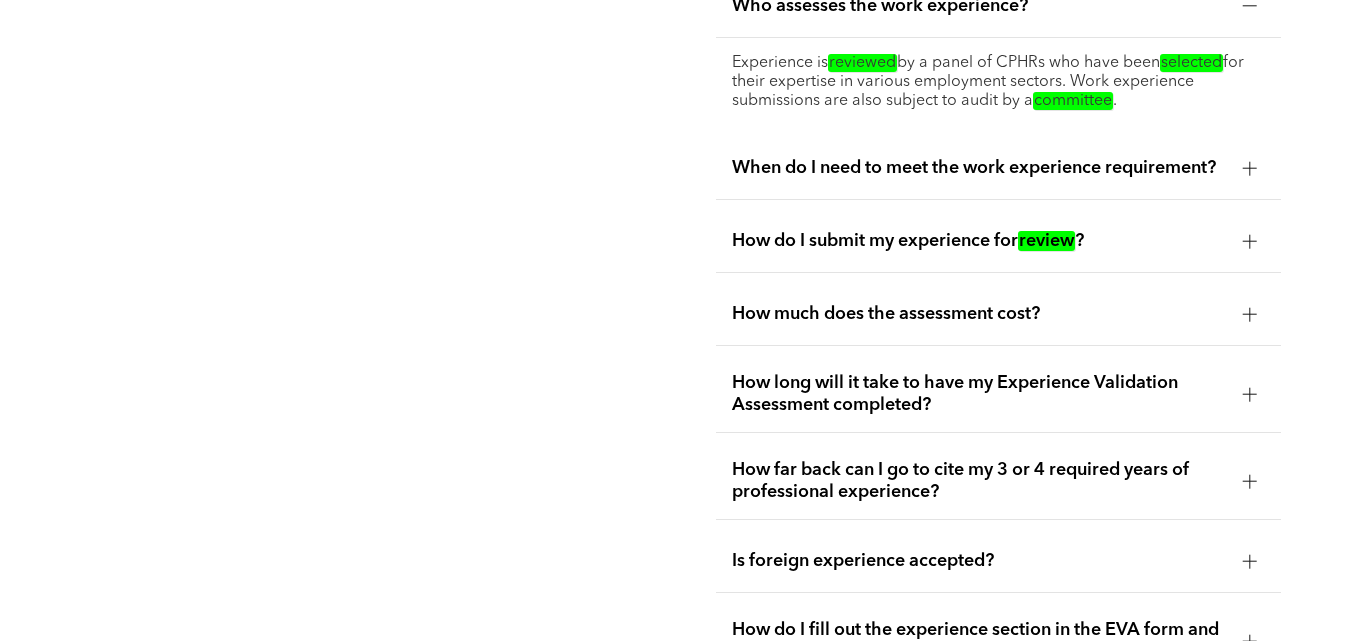 scroll, scrollTop: 3534, scrollLeft: 0, axis: vertical 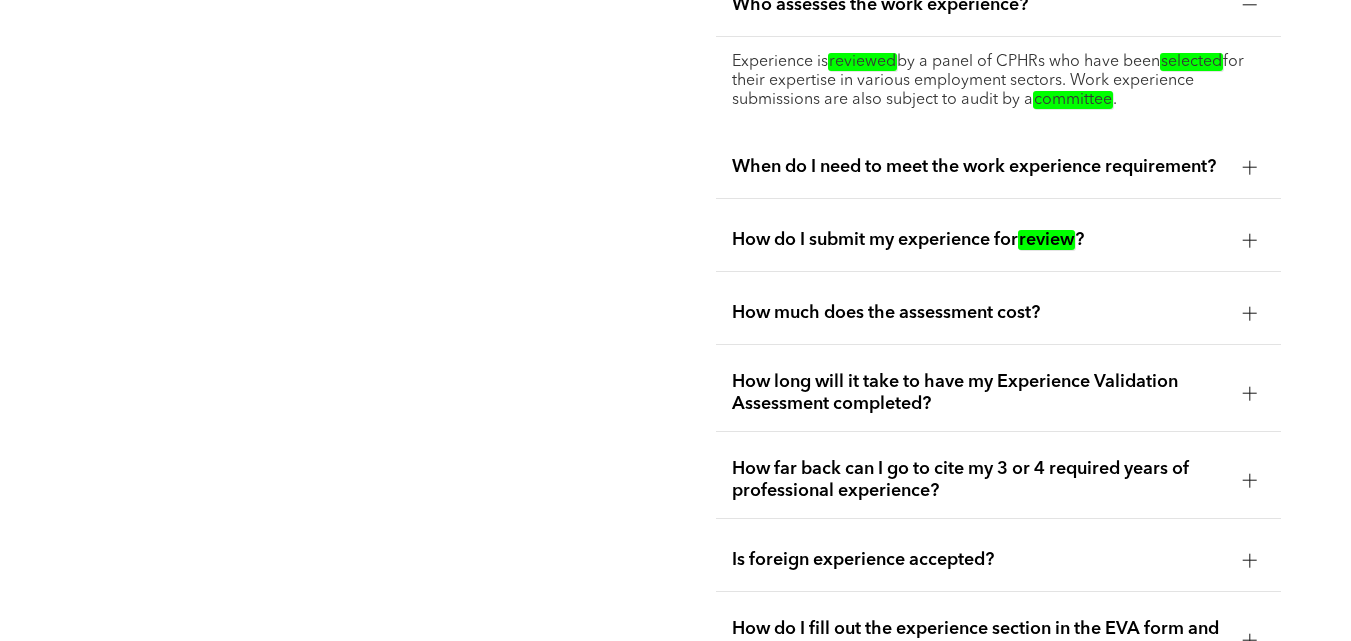 click on "How do I submit my experience for  review ?" at bounding box center (998, 240) 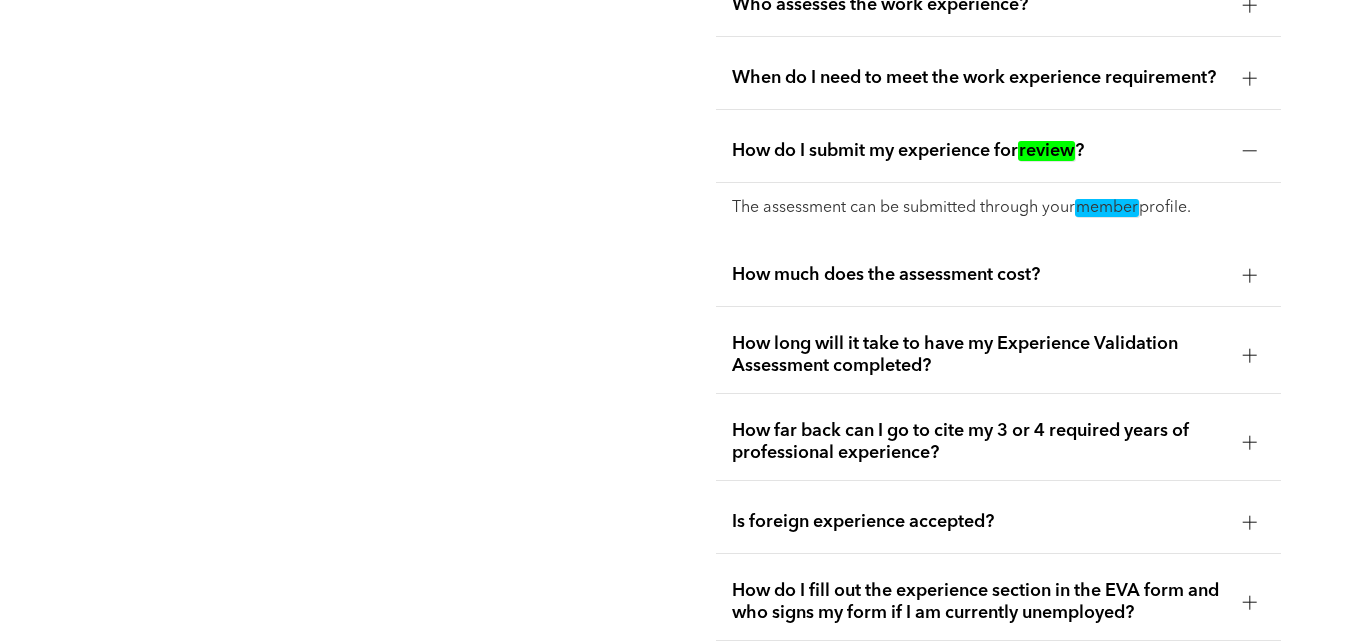 click on "How much does the assessment cost?" at bounding box center (979, 275) 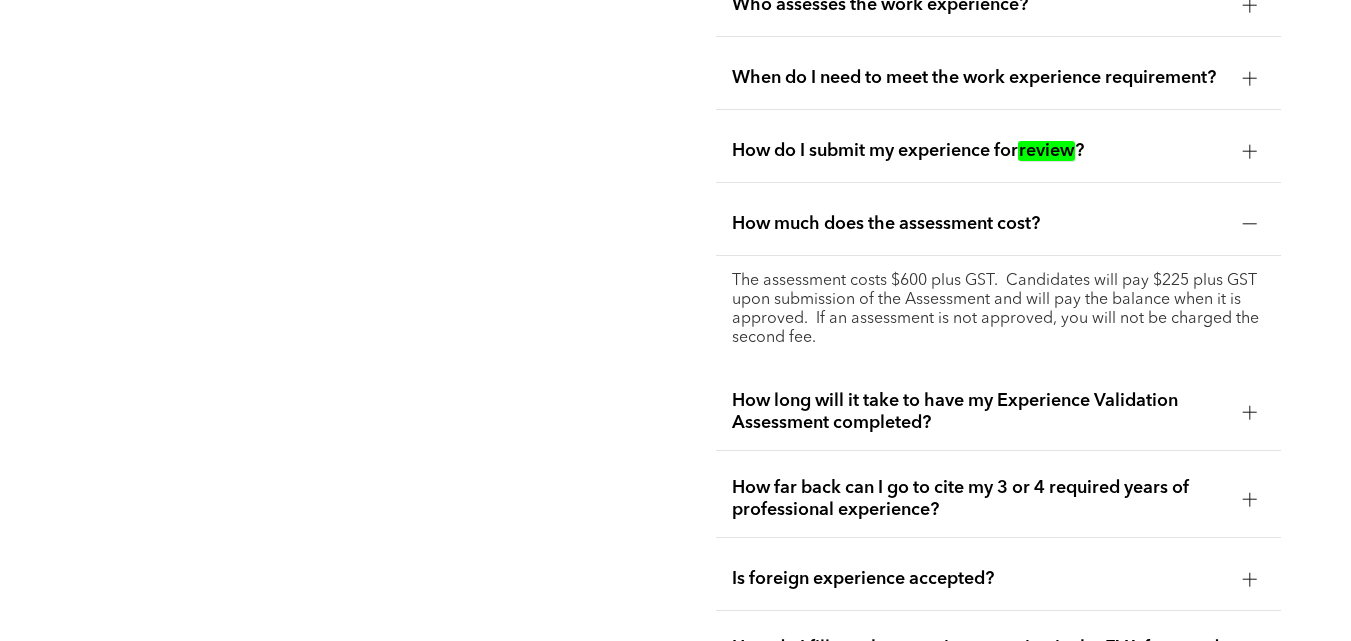 click on "How long will it take to have my Experience Validation Assessment completed?" at bounding box center (979, 412) 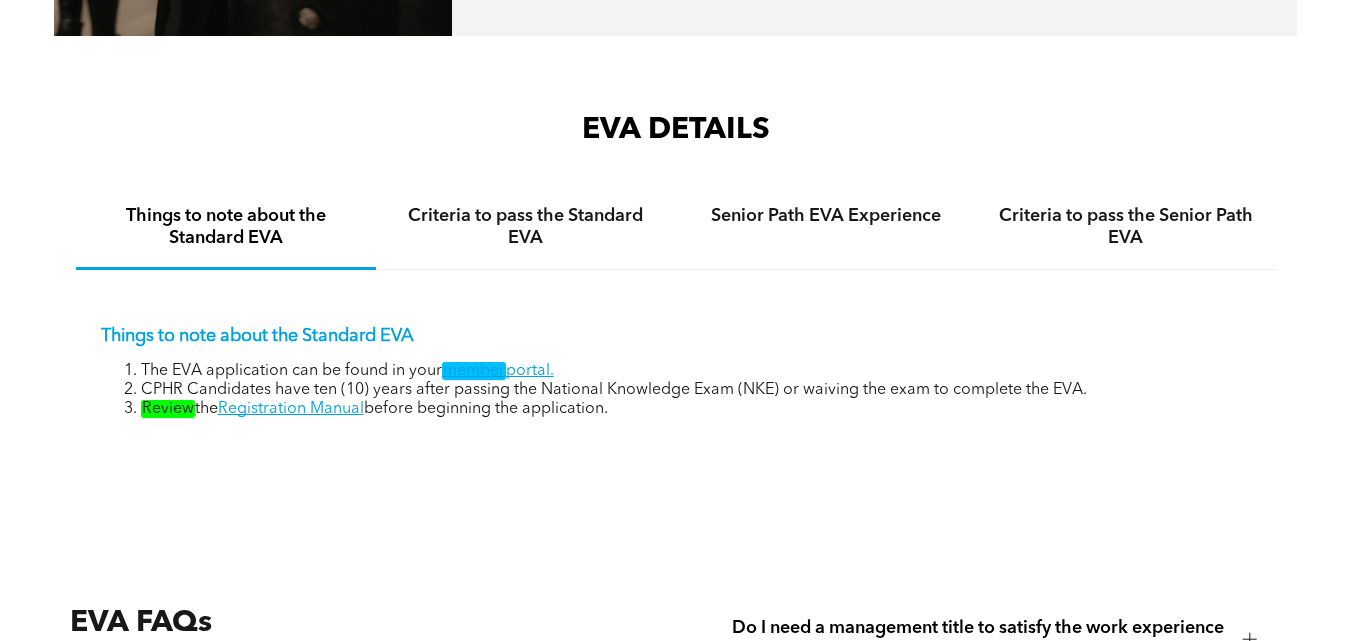 scroll, scrollTop: 2834, scrollLeft: 0, axis: vertical 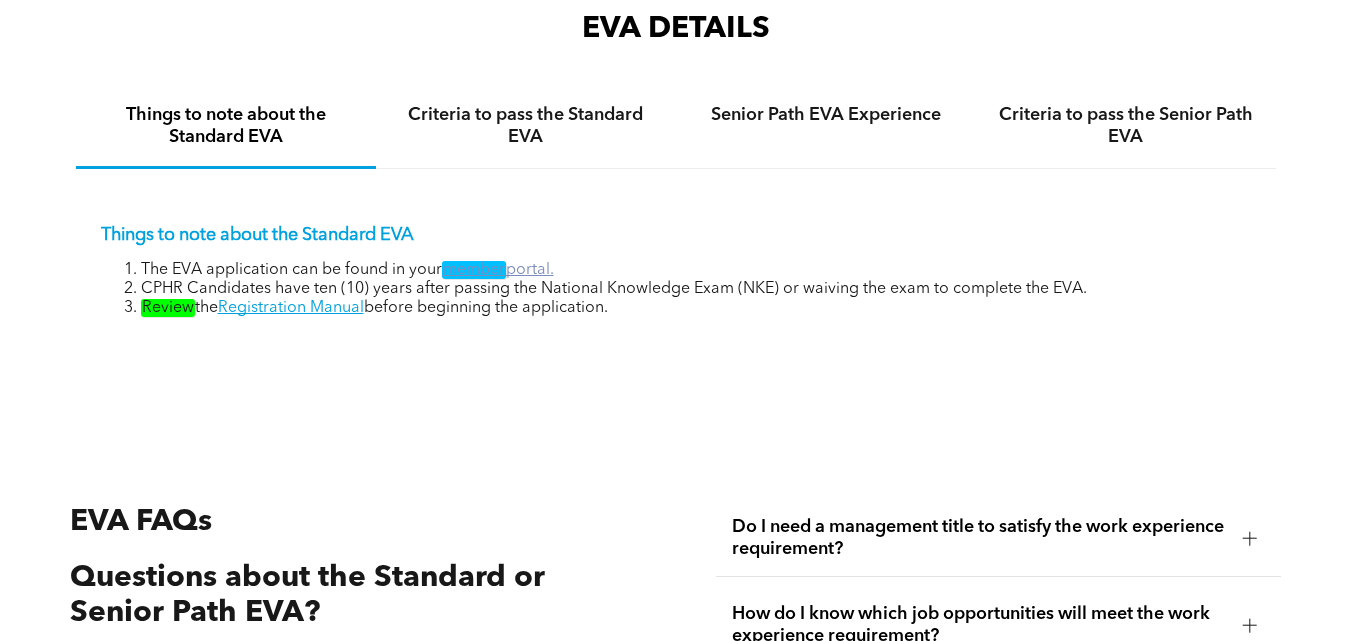 click on "member  portal." at bounding box center [498, 270] 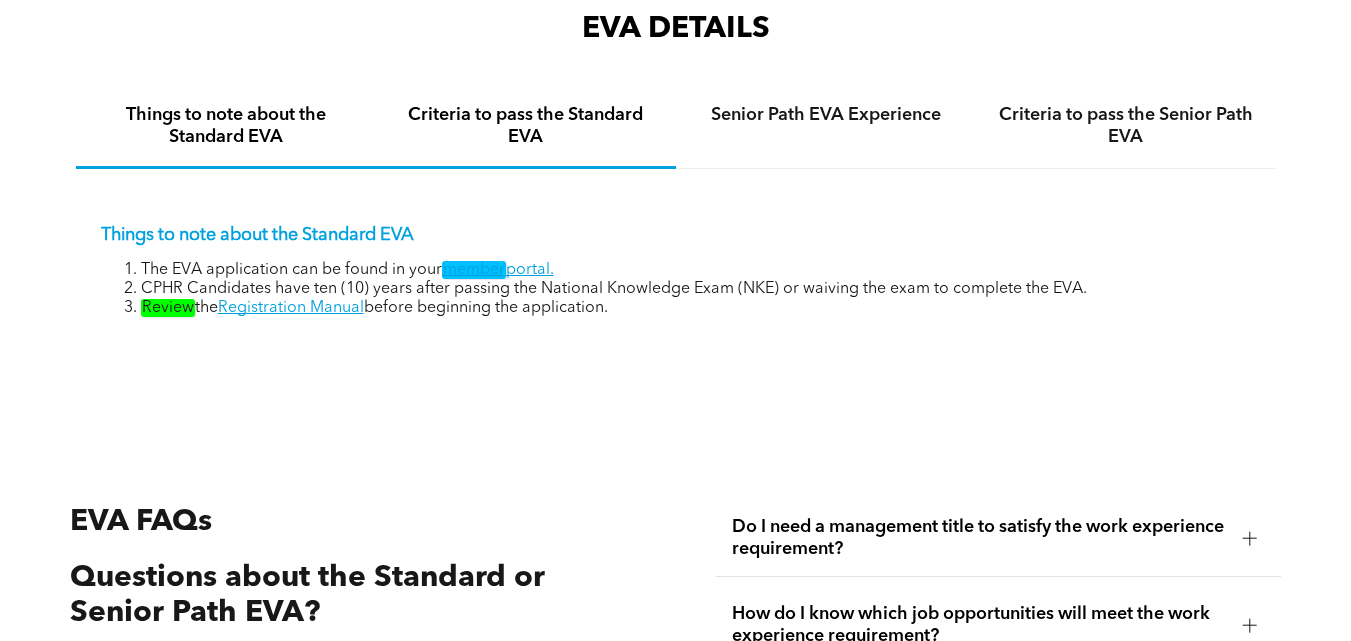 click on "Criteria to pass the Standard EVA" at bounding box center [526, 126] 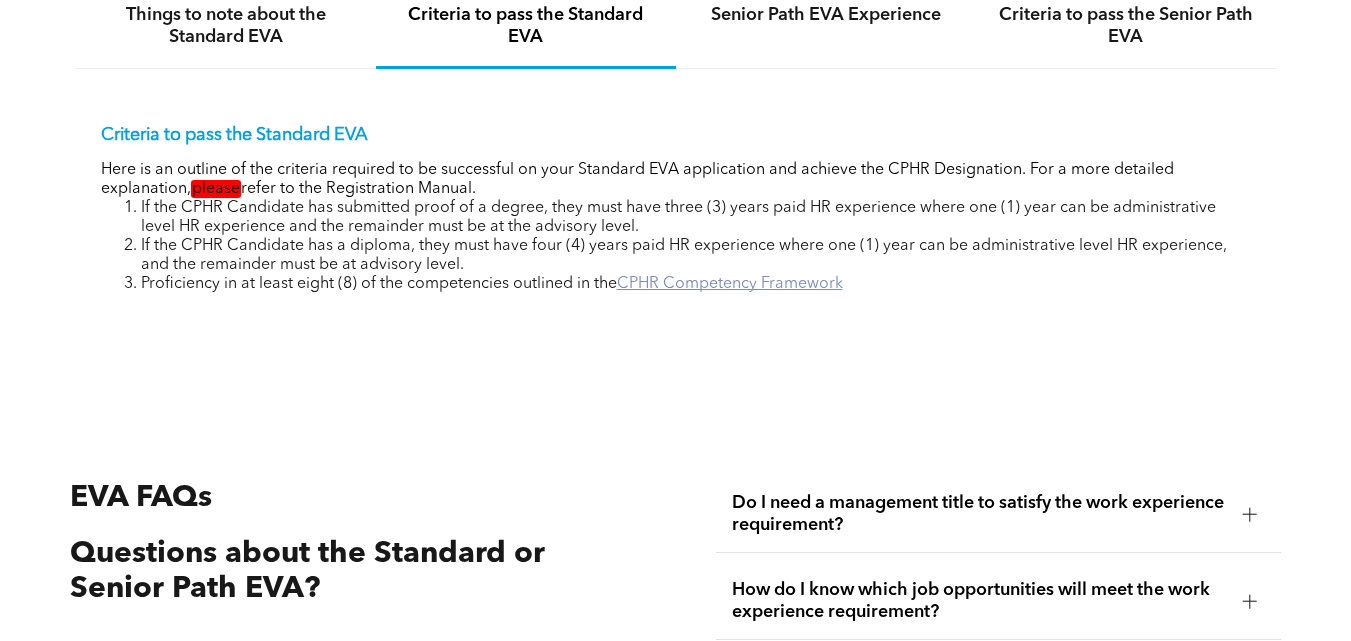 scroll, scrollTop: 2734, scrollLeft: 0, axis: vertical 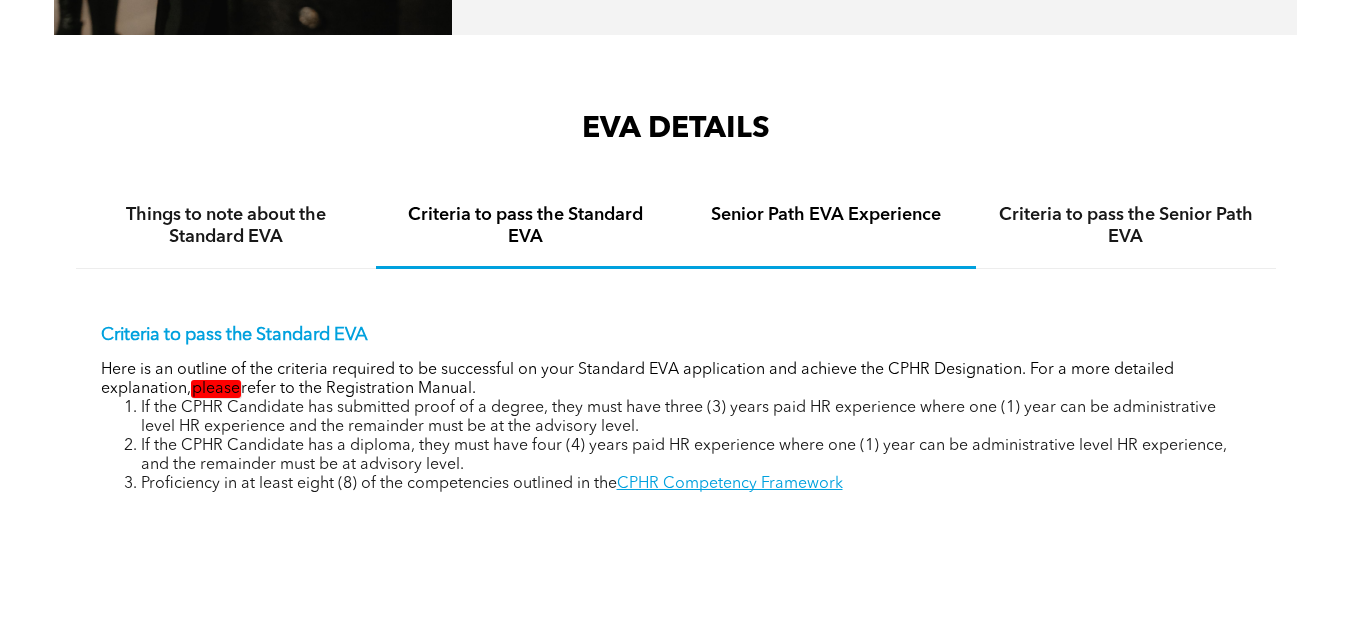 click on "Senior Path EVA Experience" at bounding box center [826, 227] 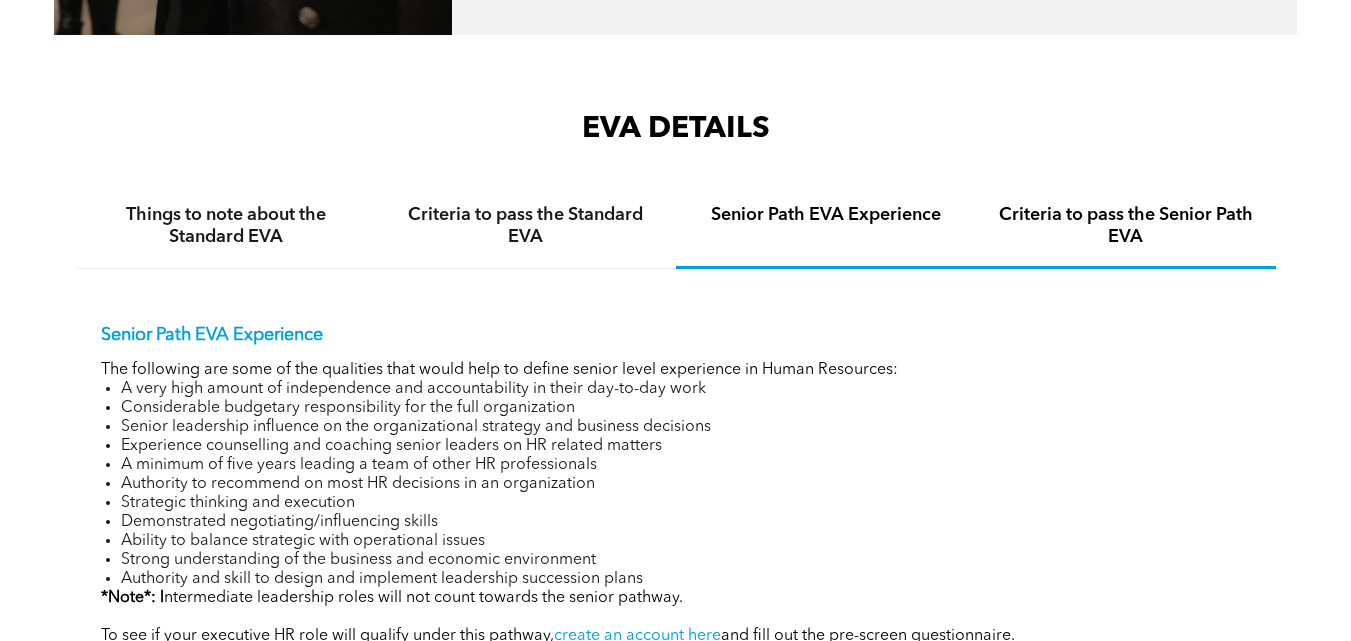 click on "Criteria to pass the Senior Path EVA" at bounding box center [1126, 226] 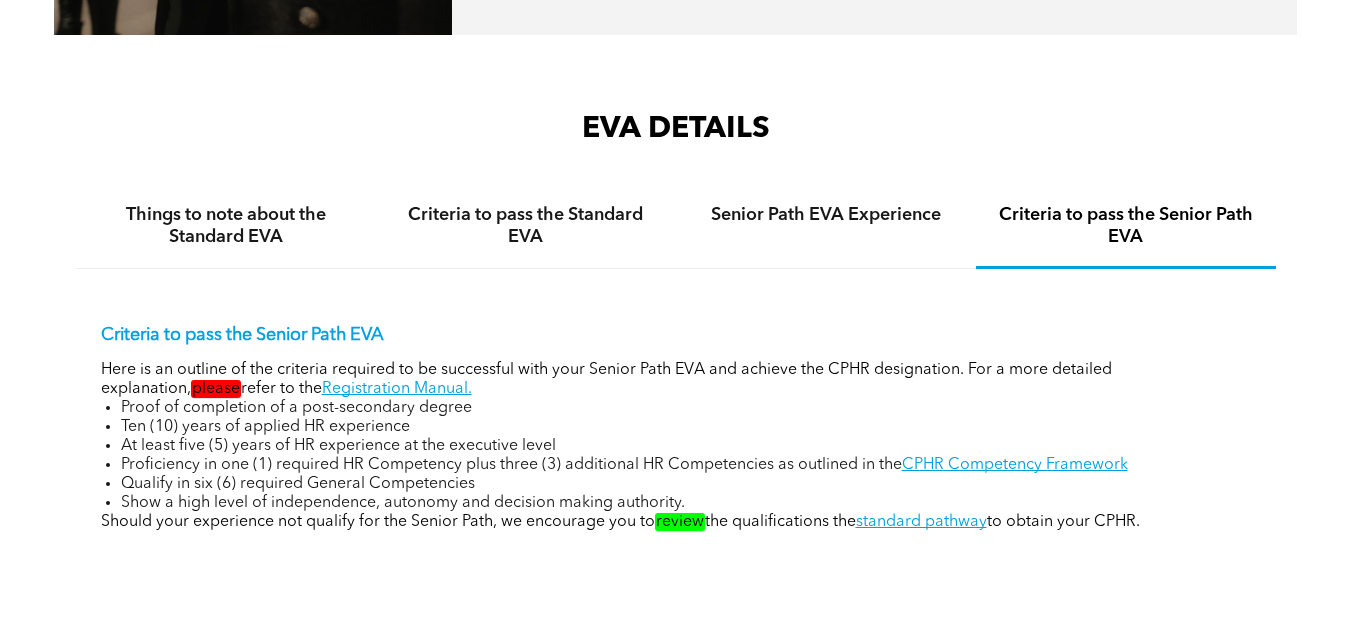 scroll, scrollTop: 1, scrollLeft: 0, axis: vertical 